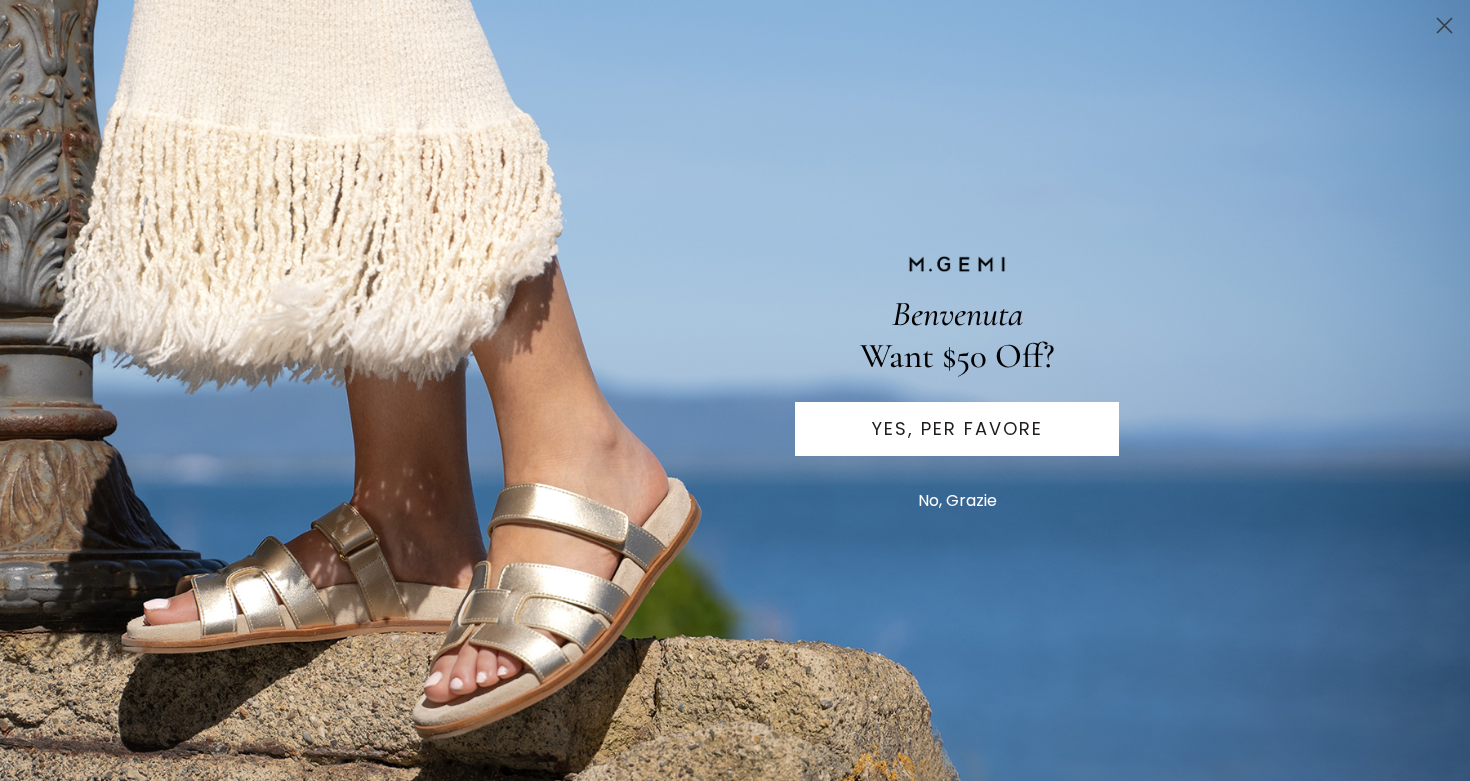 scroll, scrollTop: 0, scrollLeft: 0, axis: both 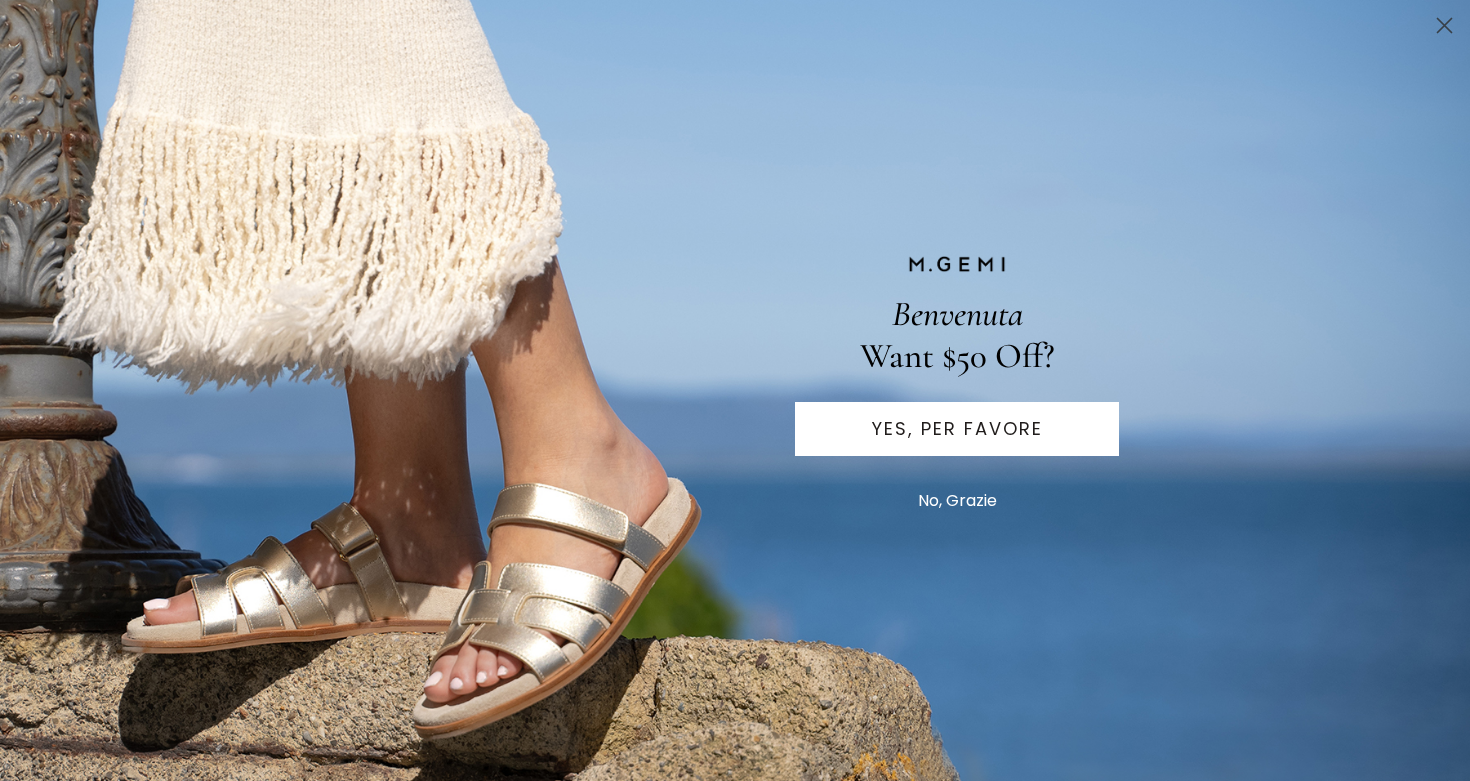 click on "No, Grazie" at bounding box center (957, 501) 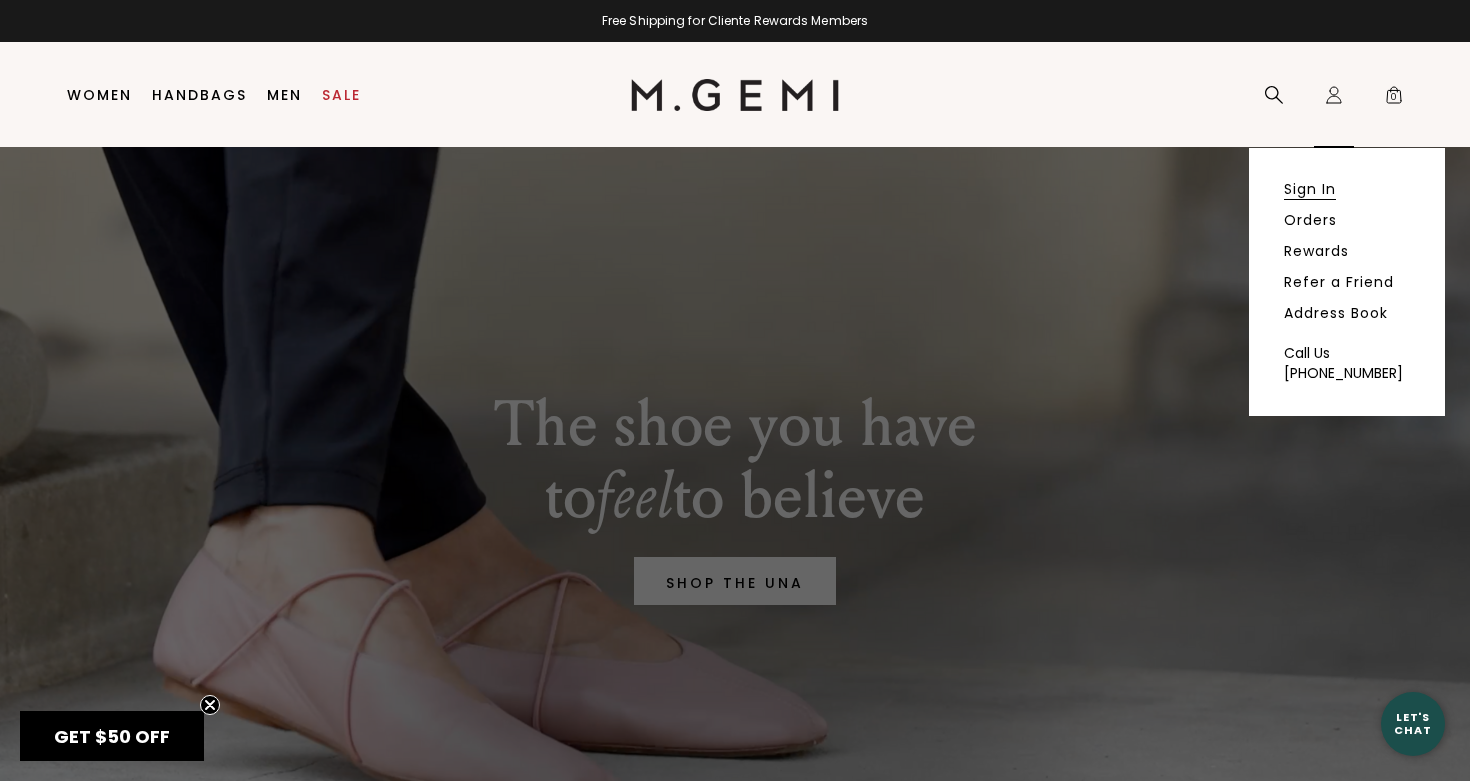click on "Sign In" at bounding box center (1310, 189) 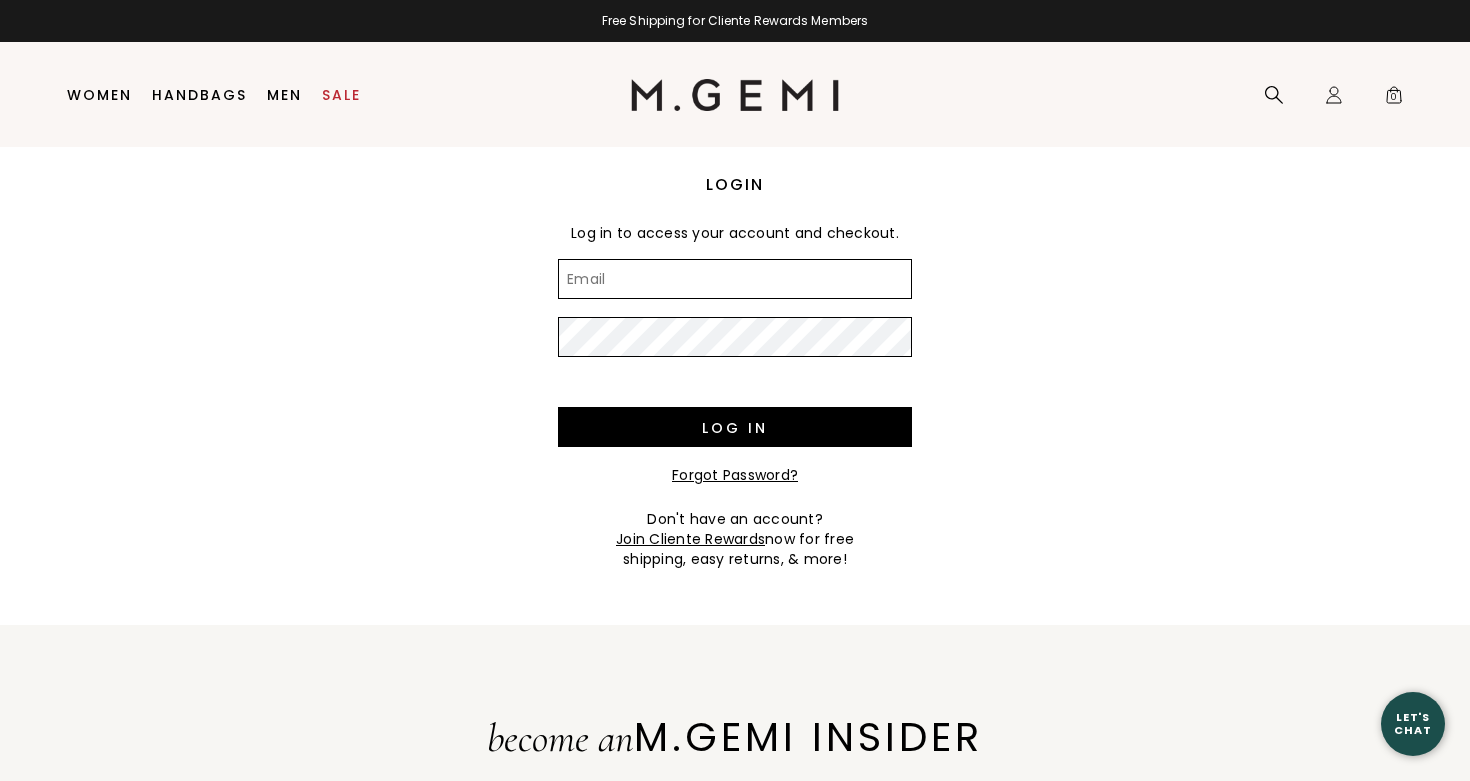 scroll, scrollTop: 0, scrollLeft: 0, axis: both 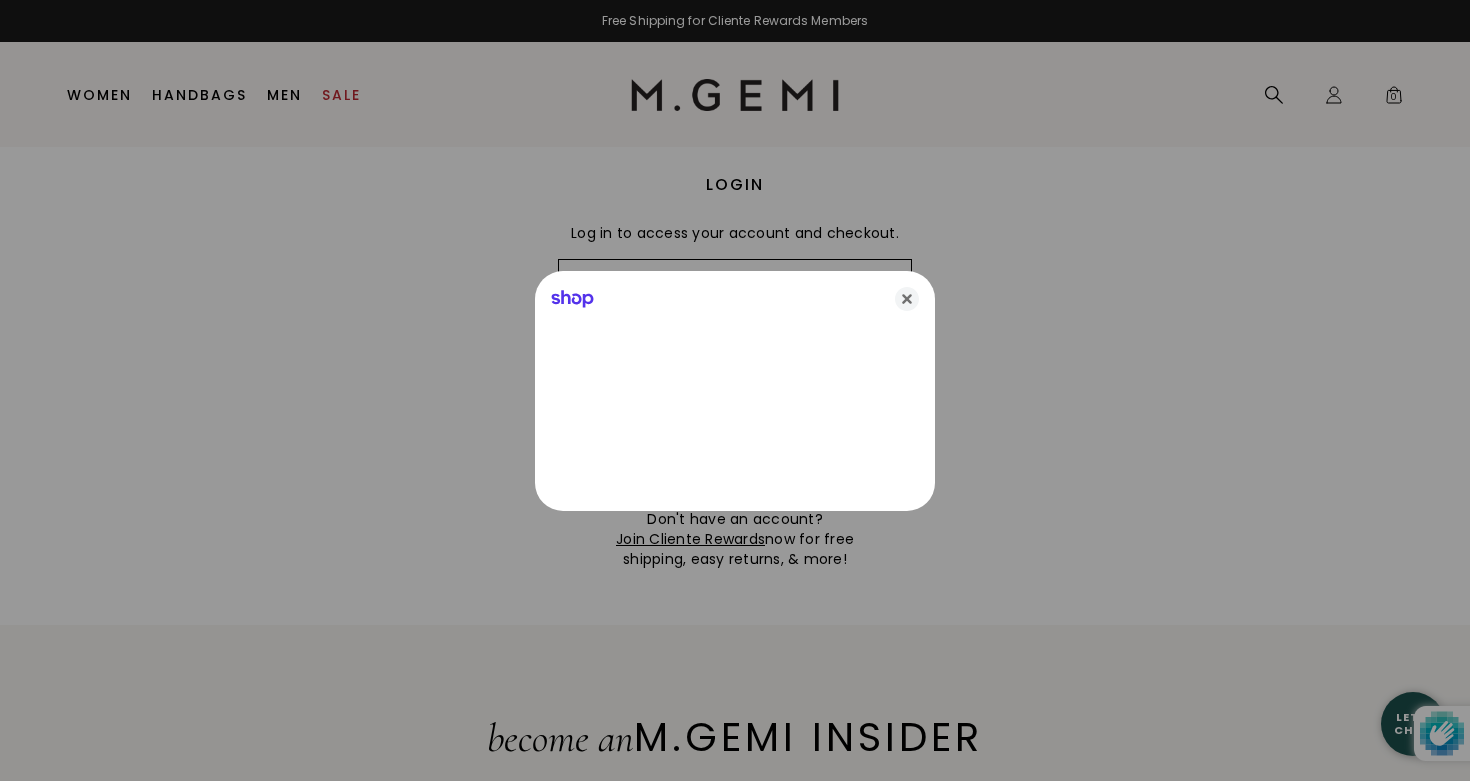 type on "[EMAIL_ADDRESS][DOMAIN_NAME]" 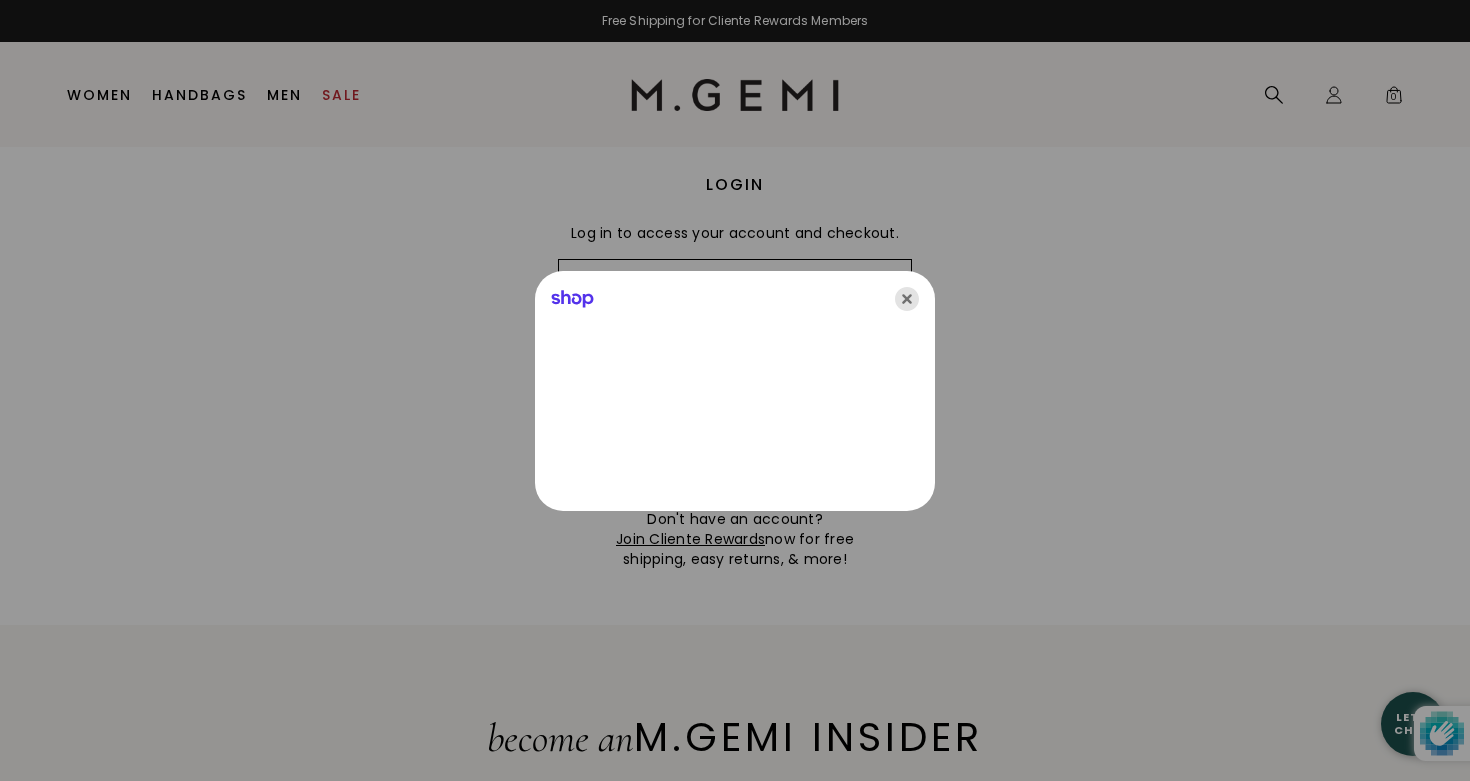 click 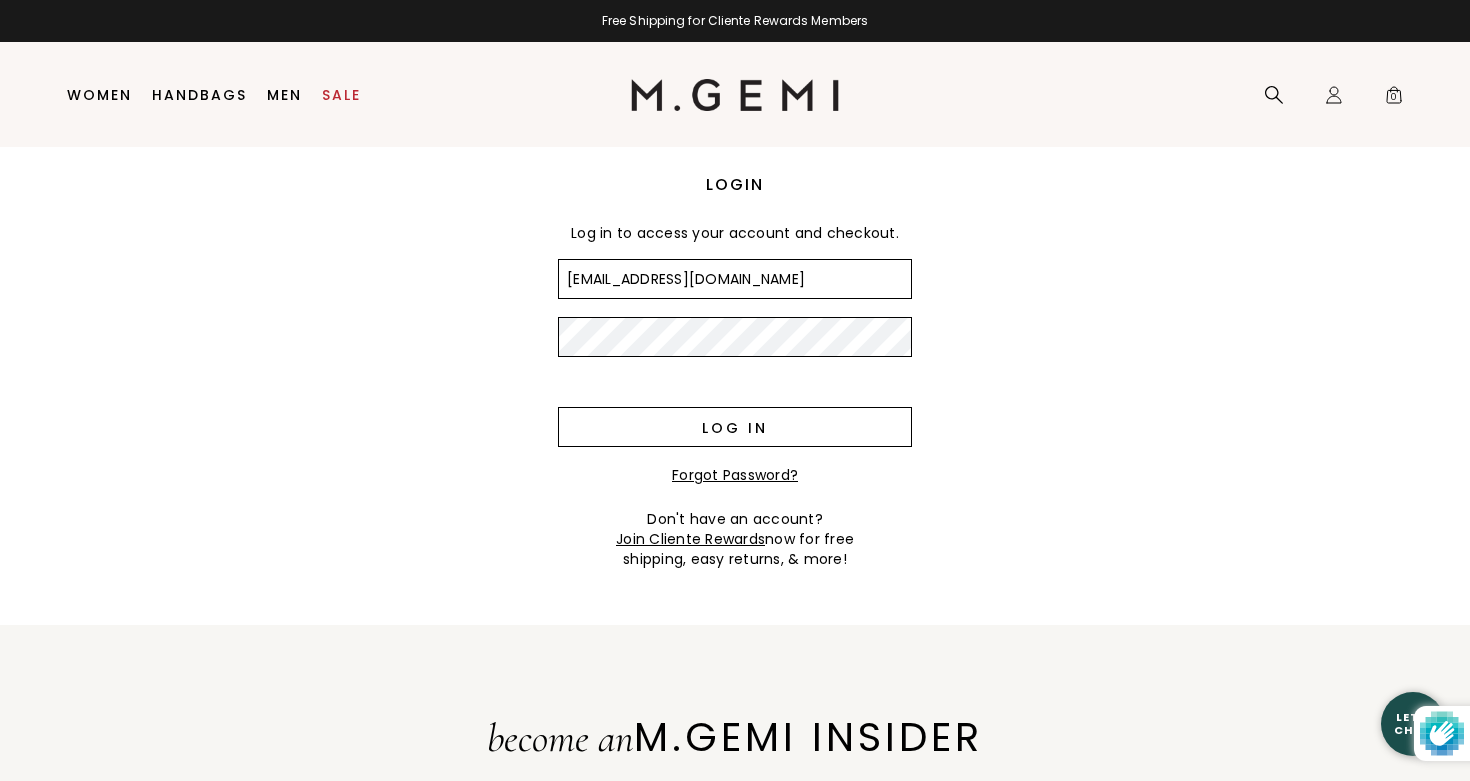 click on "Log in" at bounding box center [735, 427] 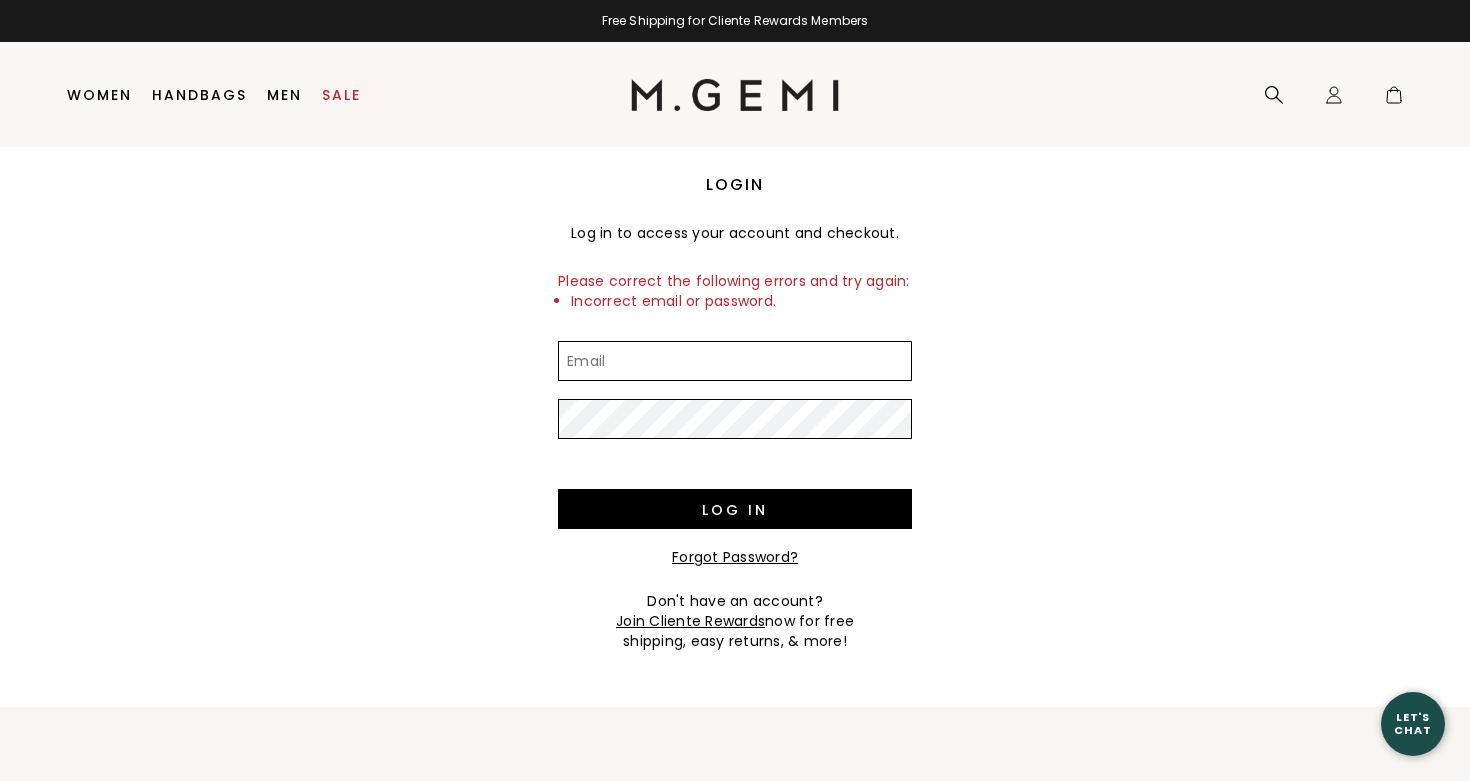 scroll, scrollTop: 0, scrollLeft: 0, axis: both 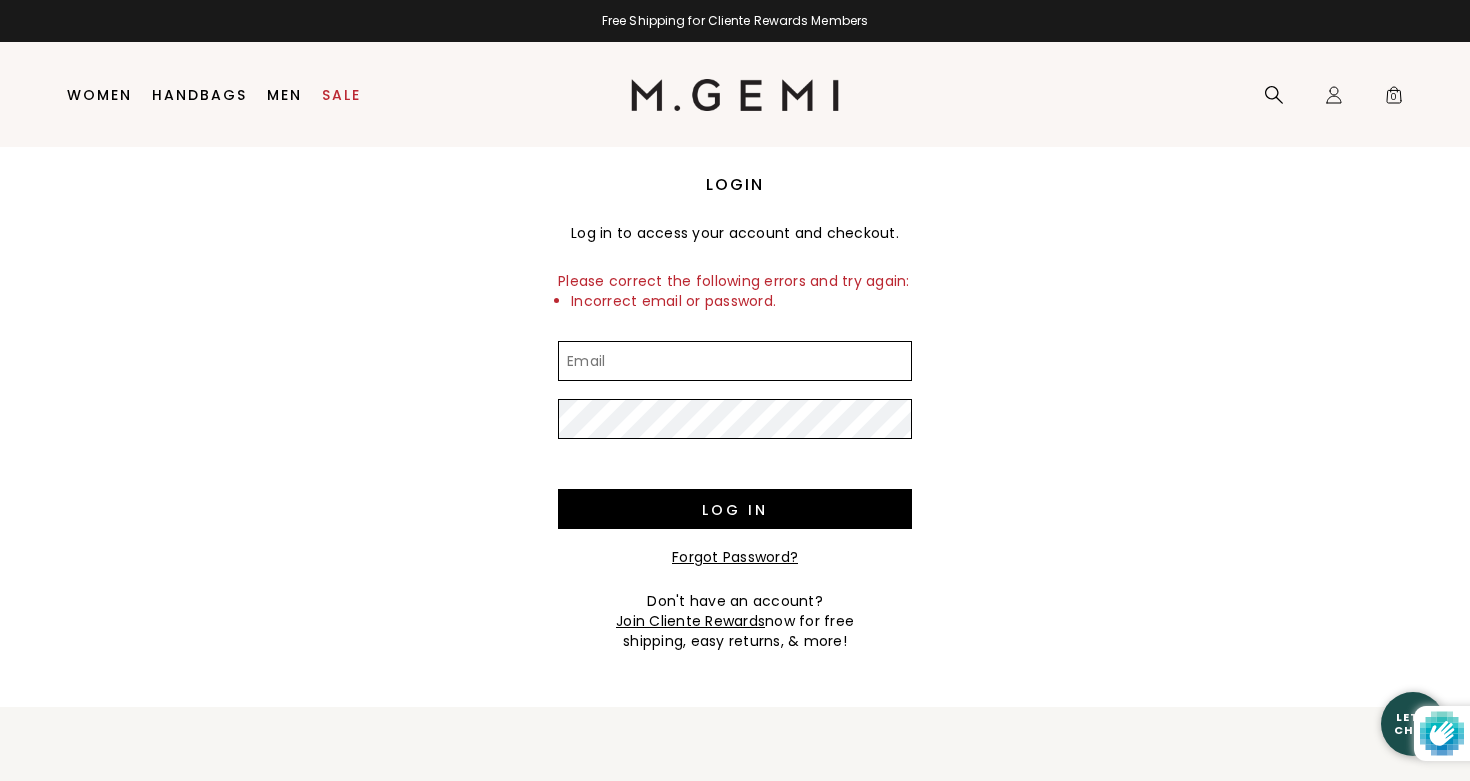type on "[EMAIL_ADDRESS][DOMAIN_NAME]" 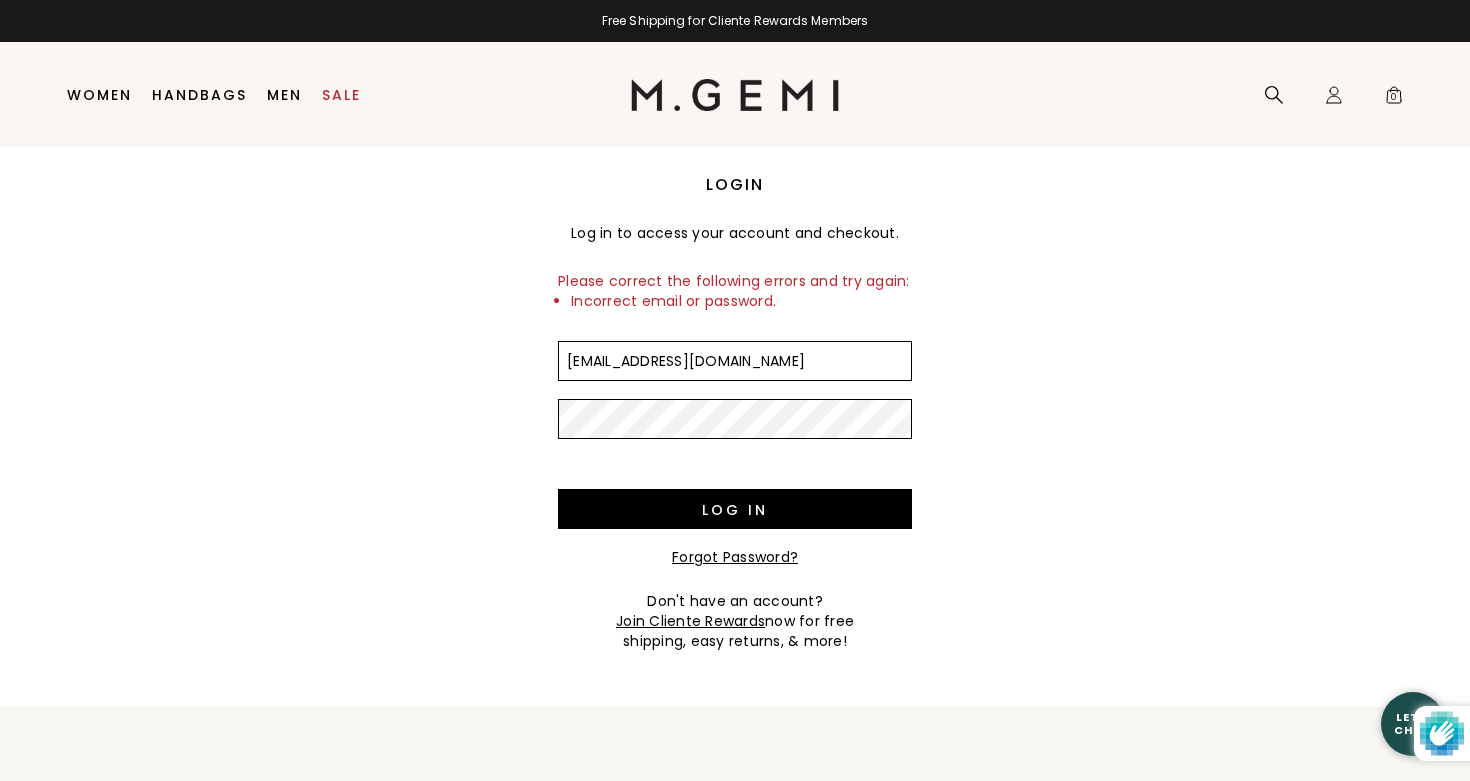 click on "Log in" at bounding box center (735, 509) 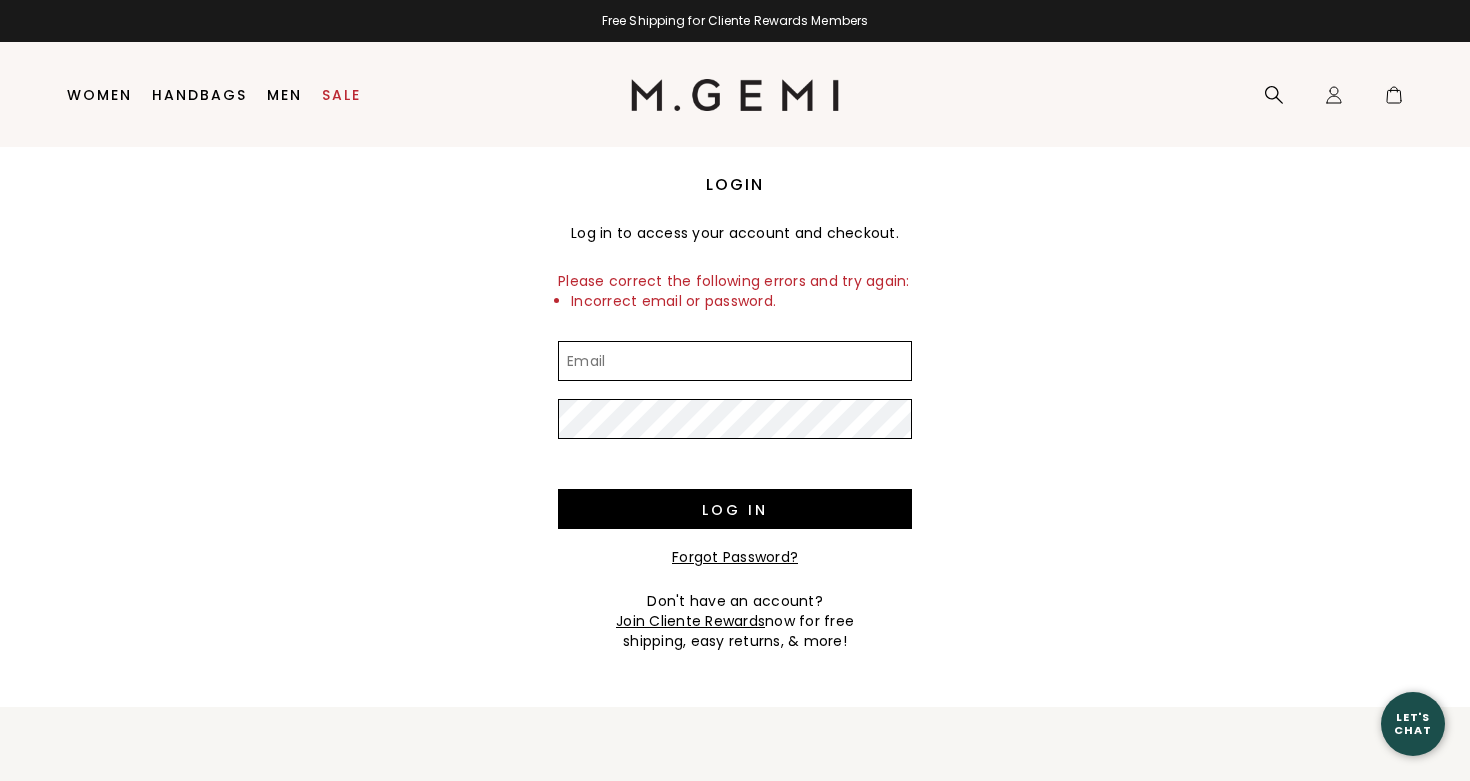 scroll, scrollTop: 0, scrollLeft: 0, axis: both 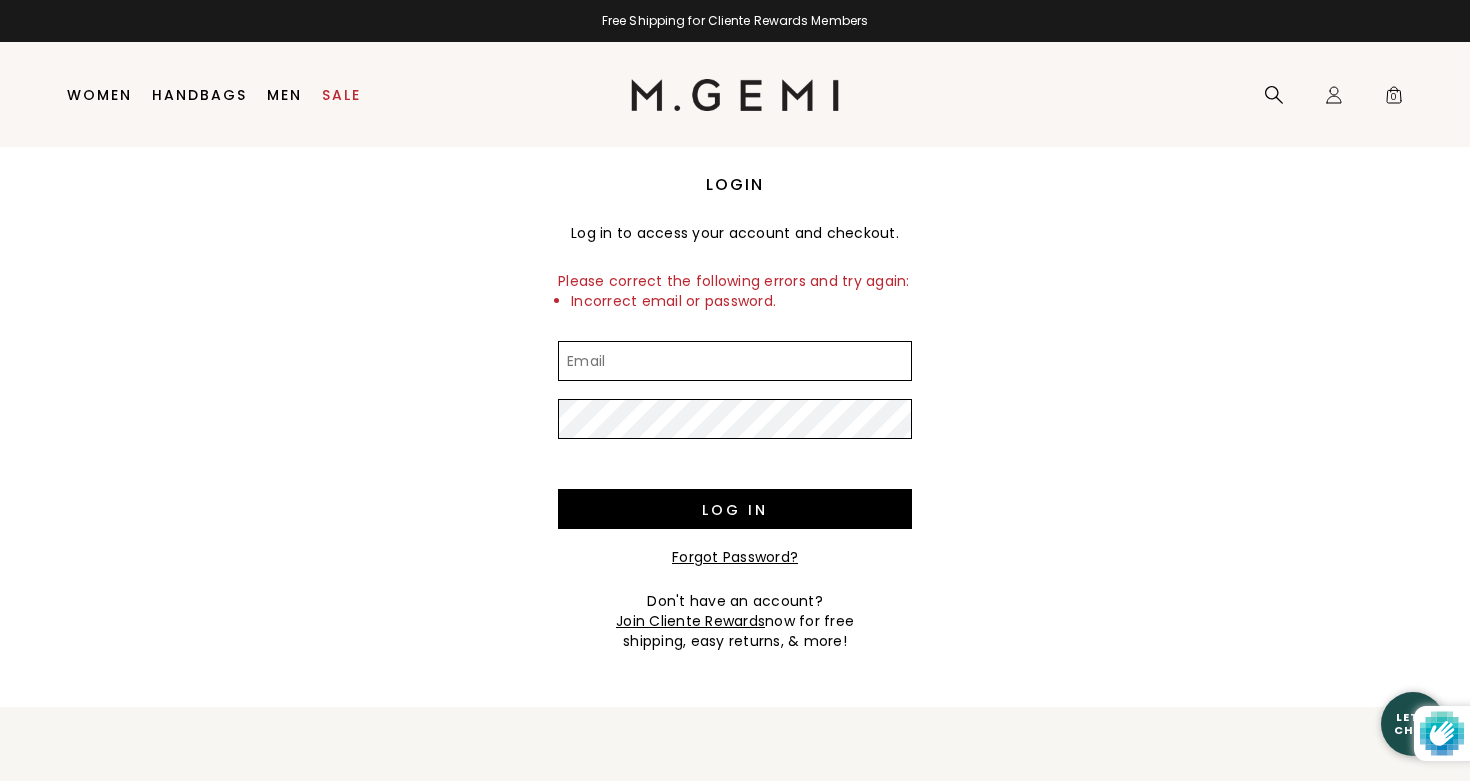 type on "[EMAIL_ADDRESS][DOMAIN_NAME]" 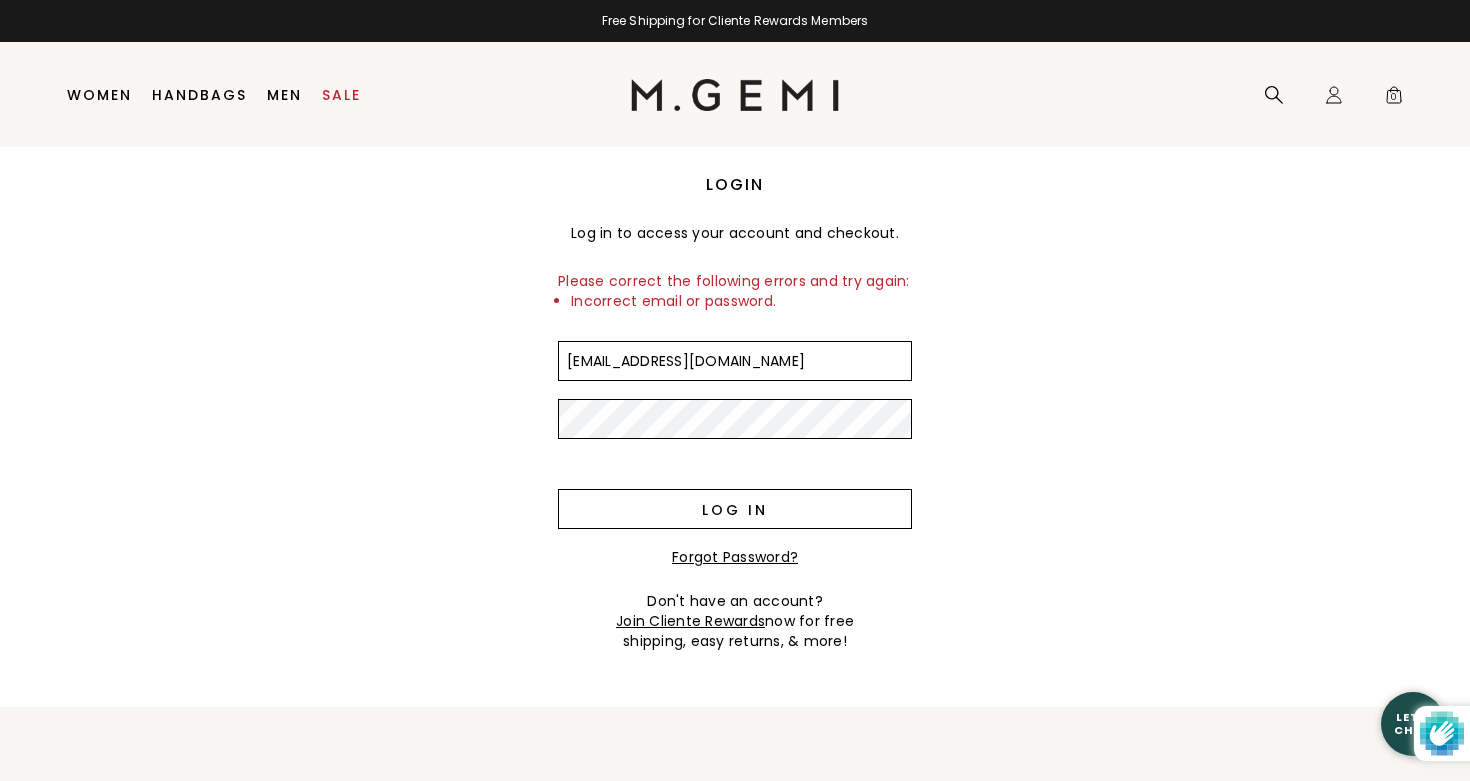 click on "Log in" at bounding box center [735, 509] 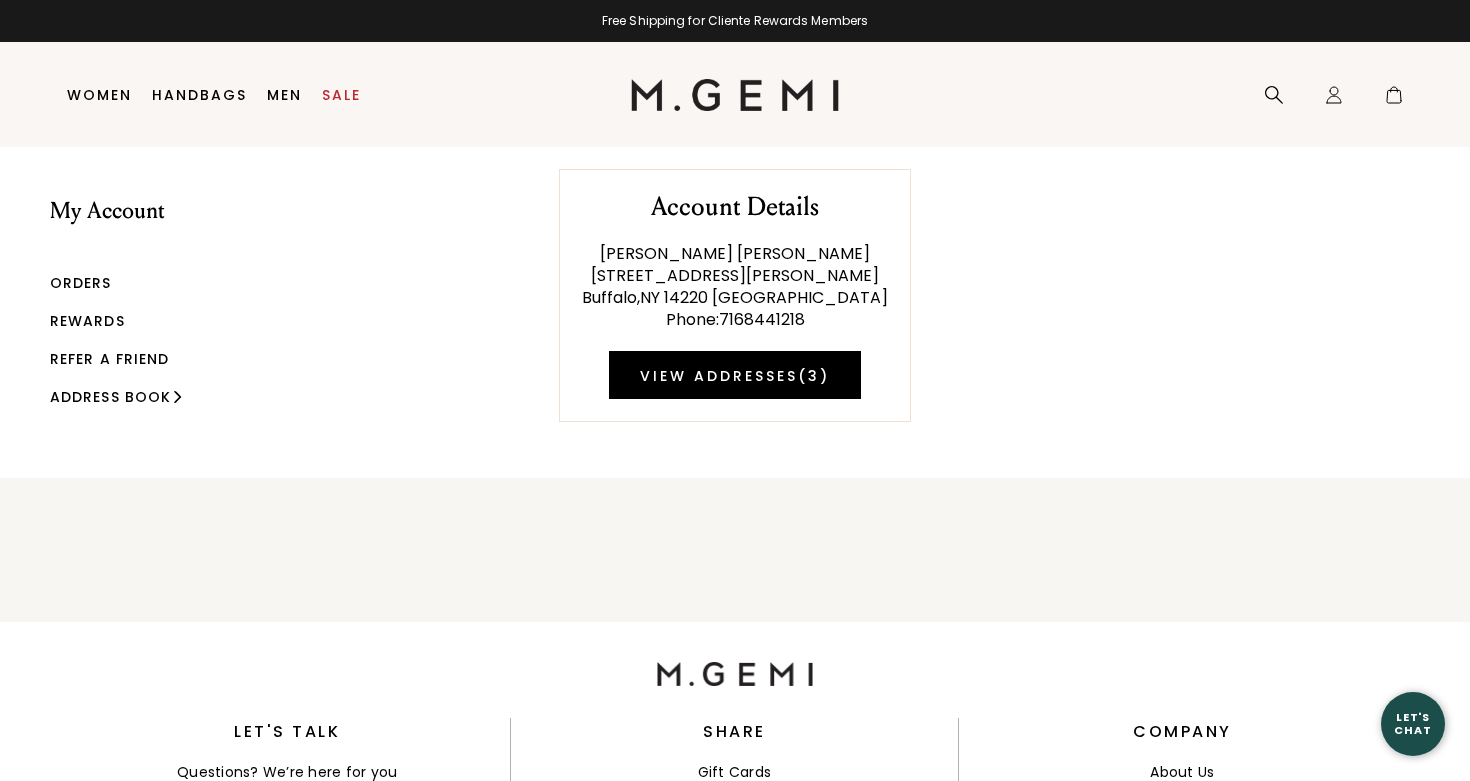 scroll, scrollTop: 0, scrollLeft: 0, axis: both 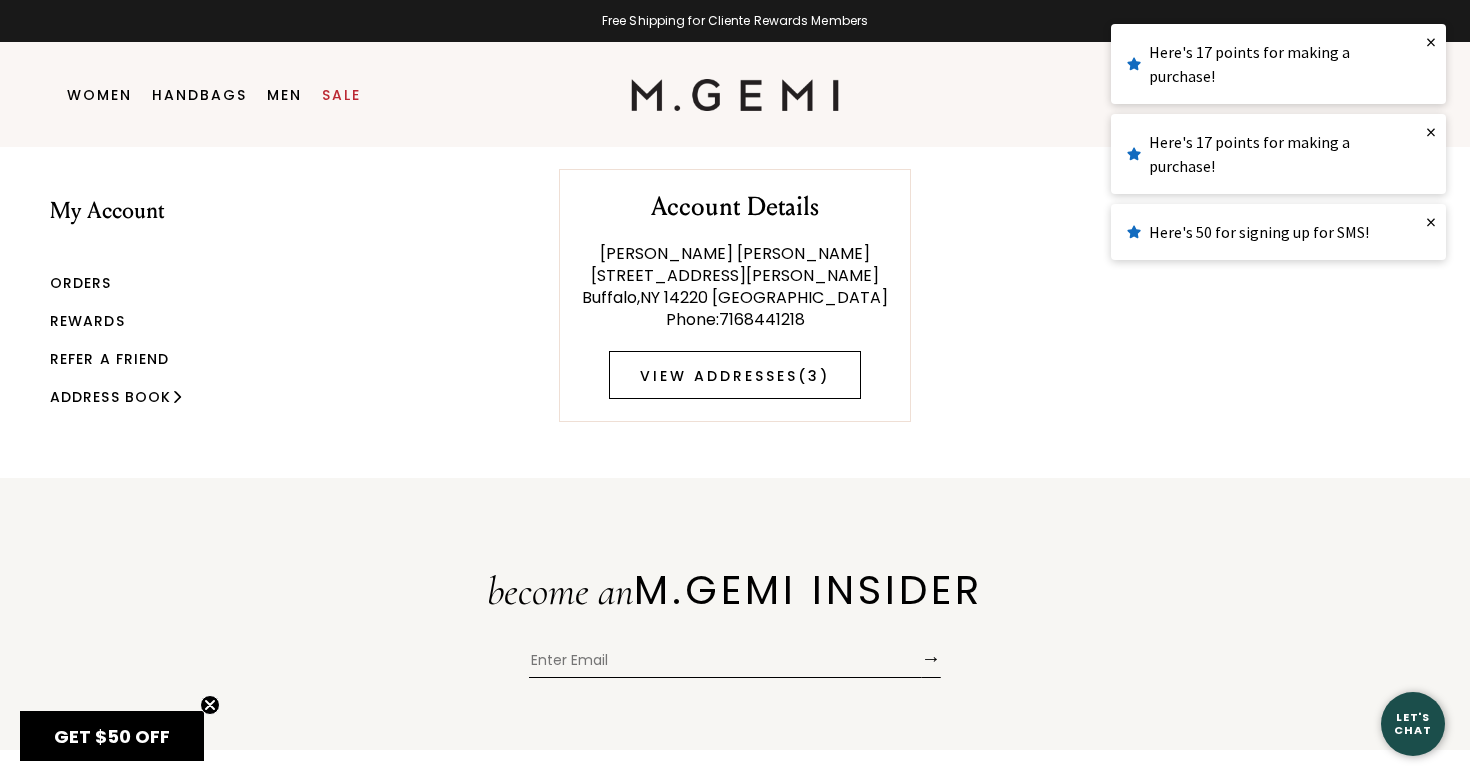 click on "View Addresses  ( 3 )" at bounding box center [735, 375] 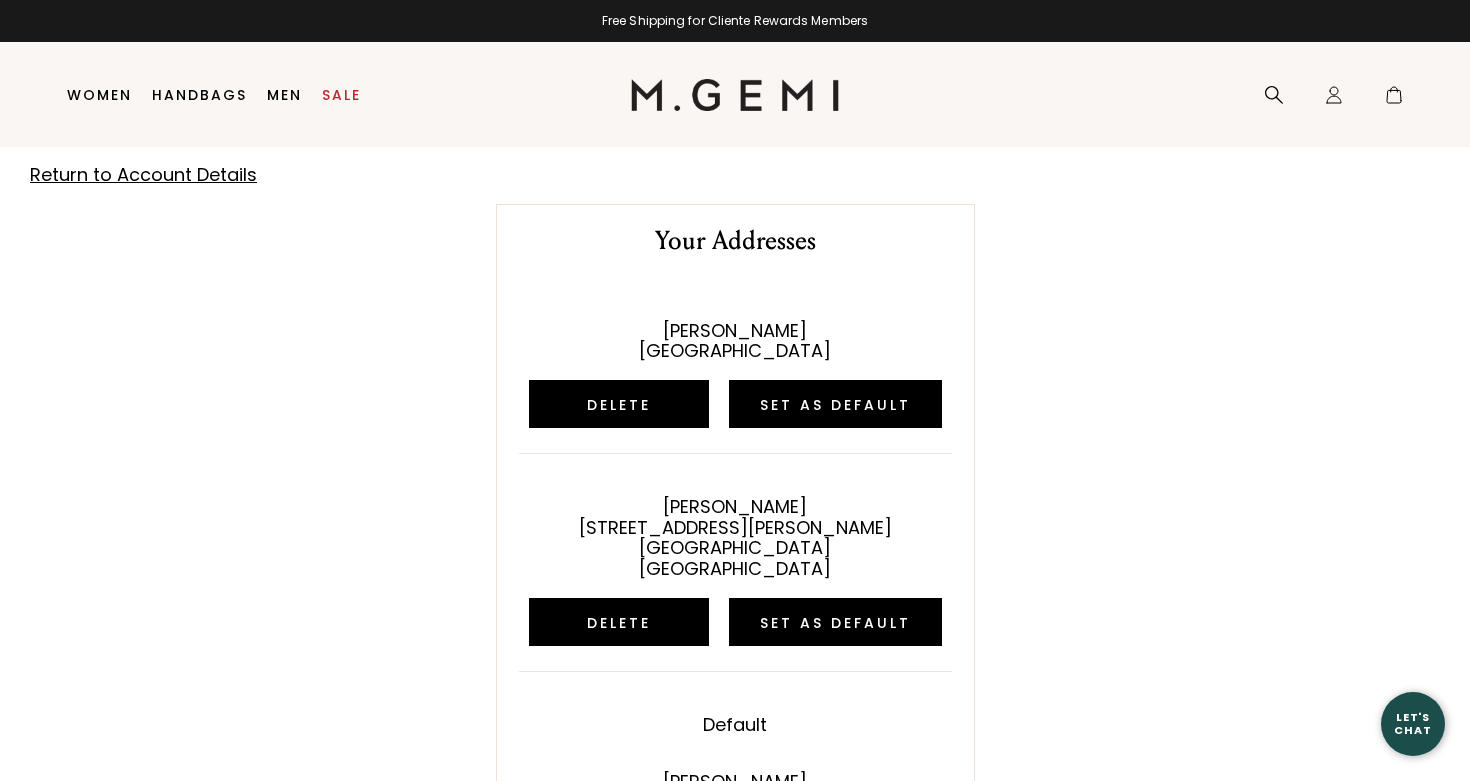 scroll, scrollTop: 0, scrollLeft: 0, axis: both 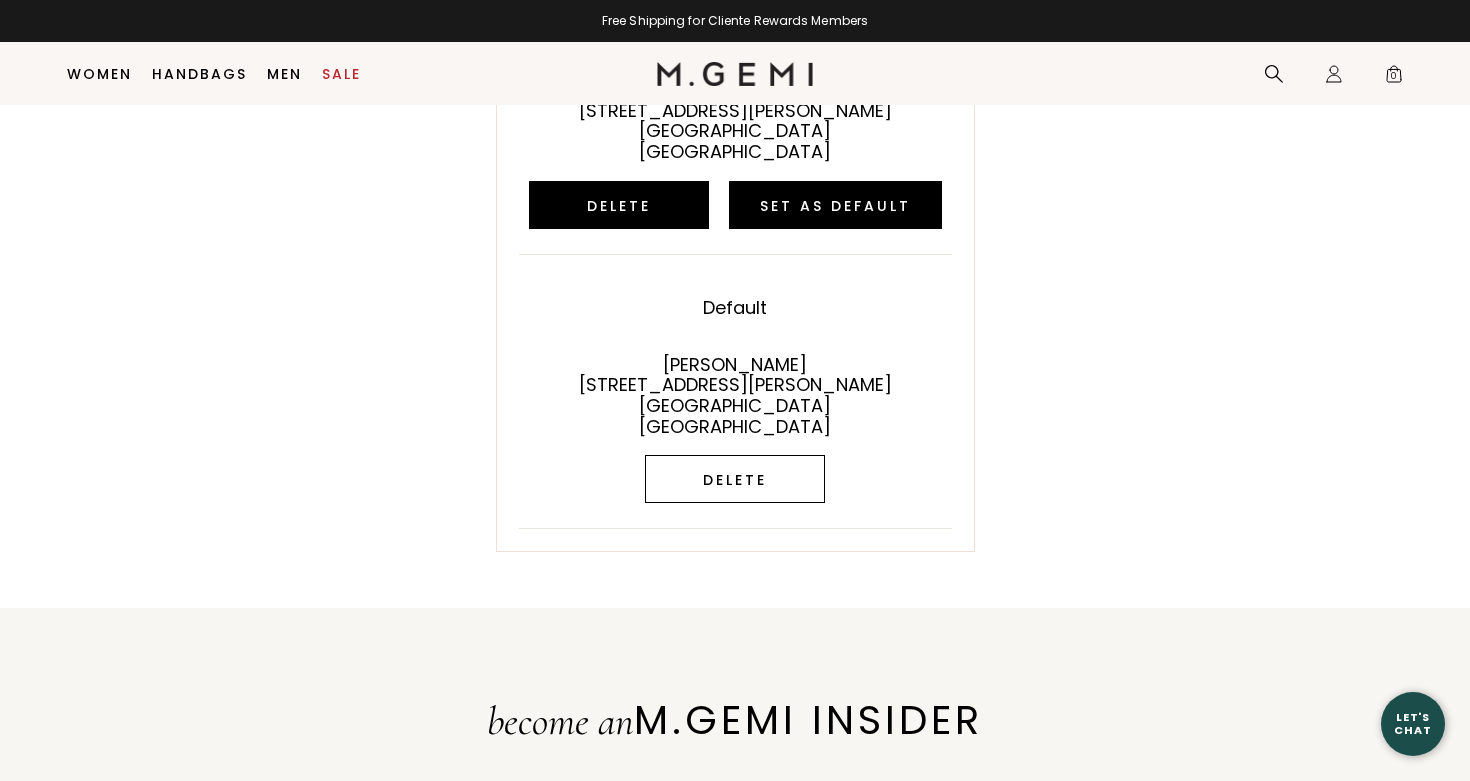 click on "Delete" at bounding box center (735, 479) 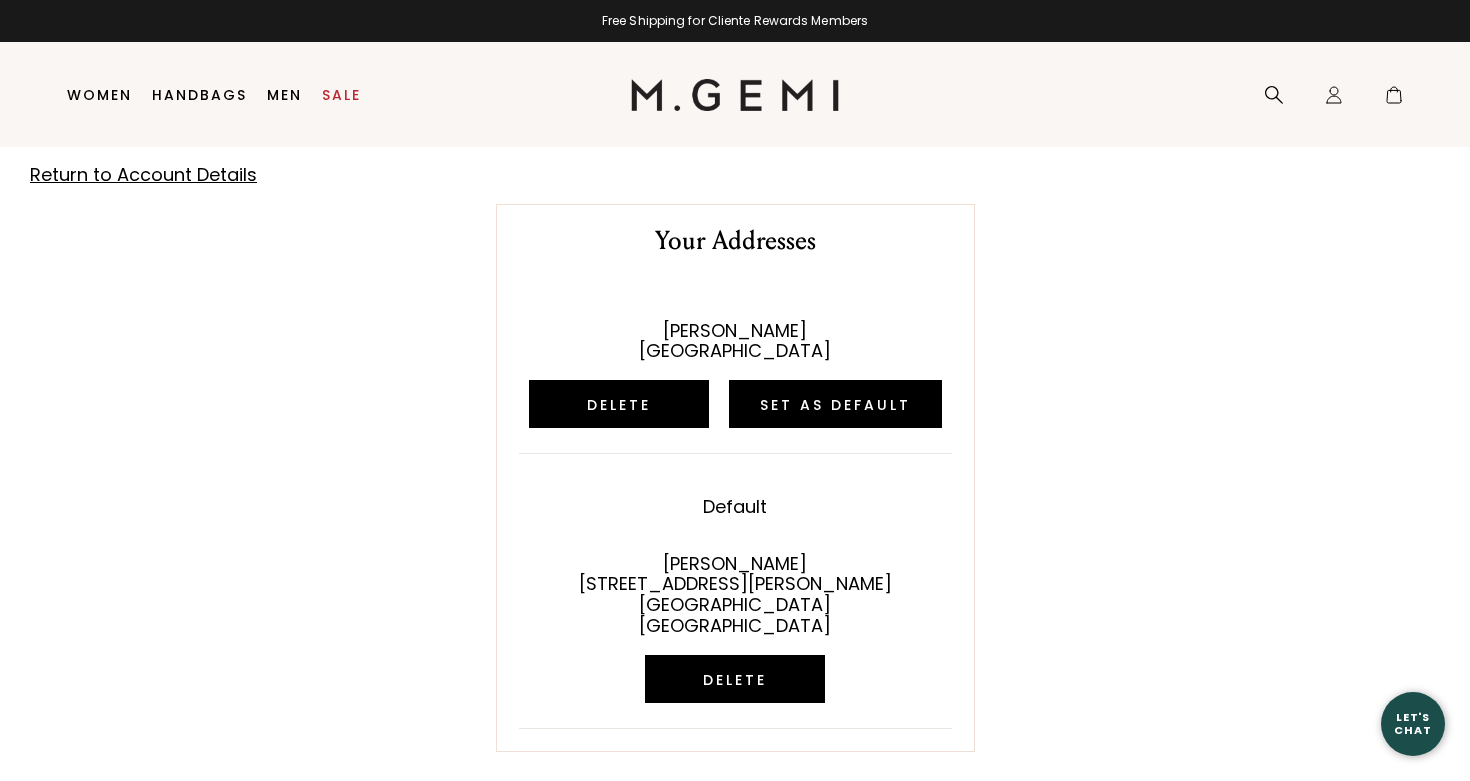 scroll, scrollTop: 0, scrollLeft: 0, axis: both 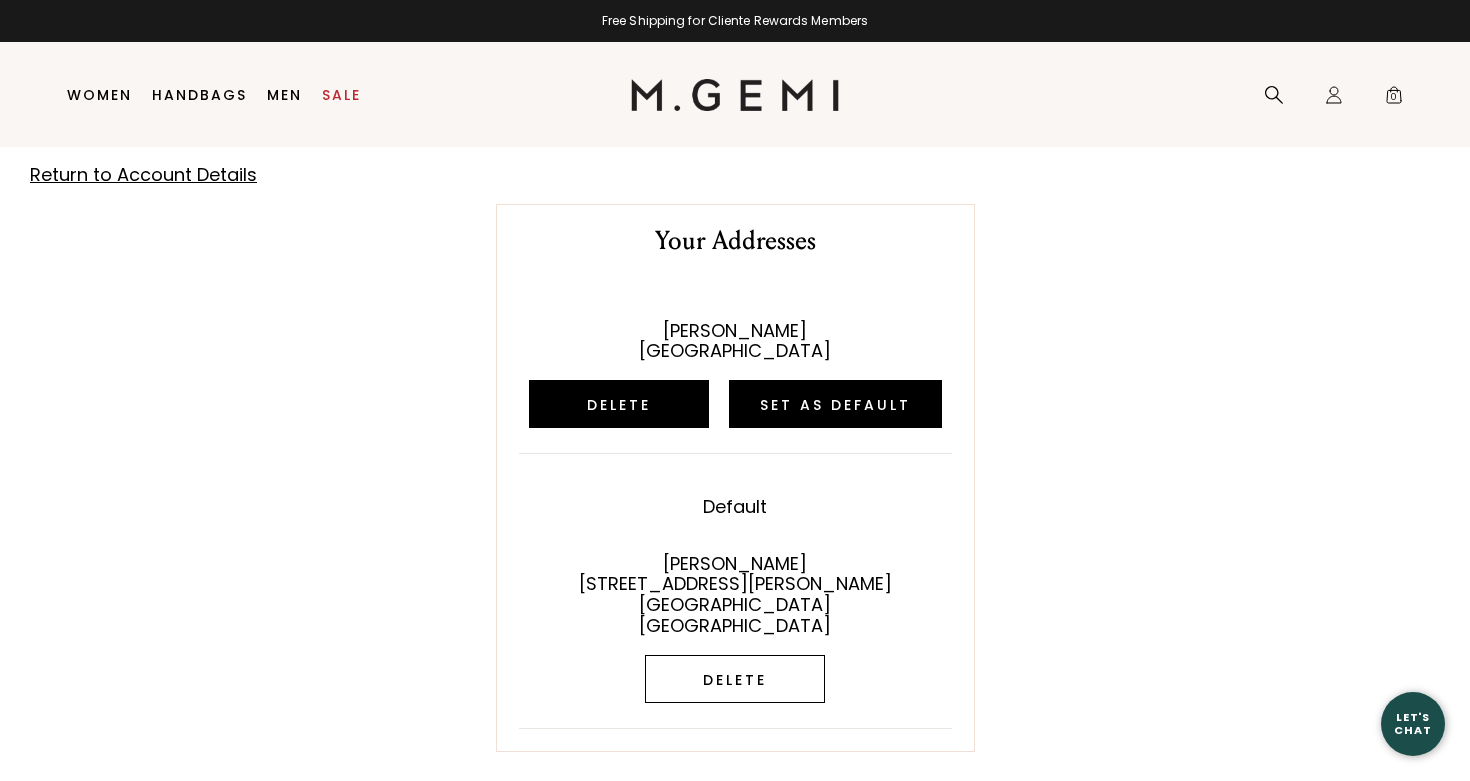 click on "Delete" at bounding box center [735, 679] 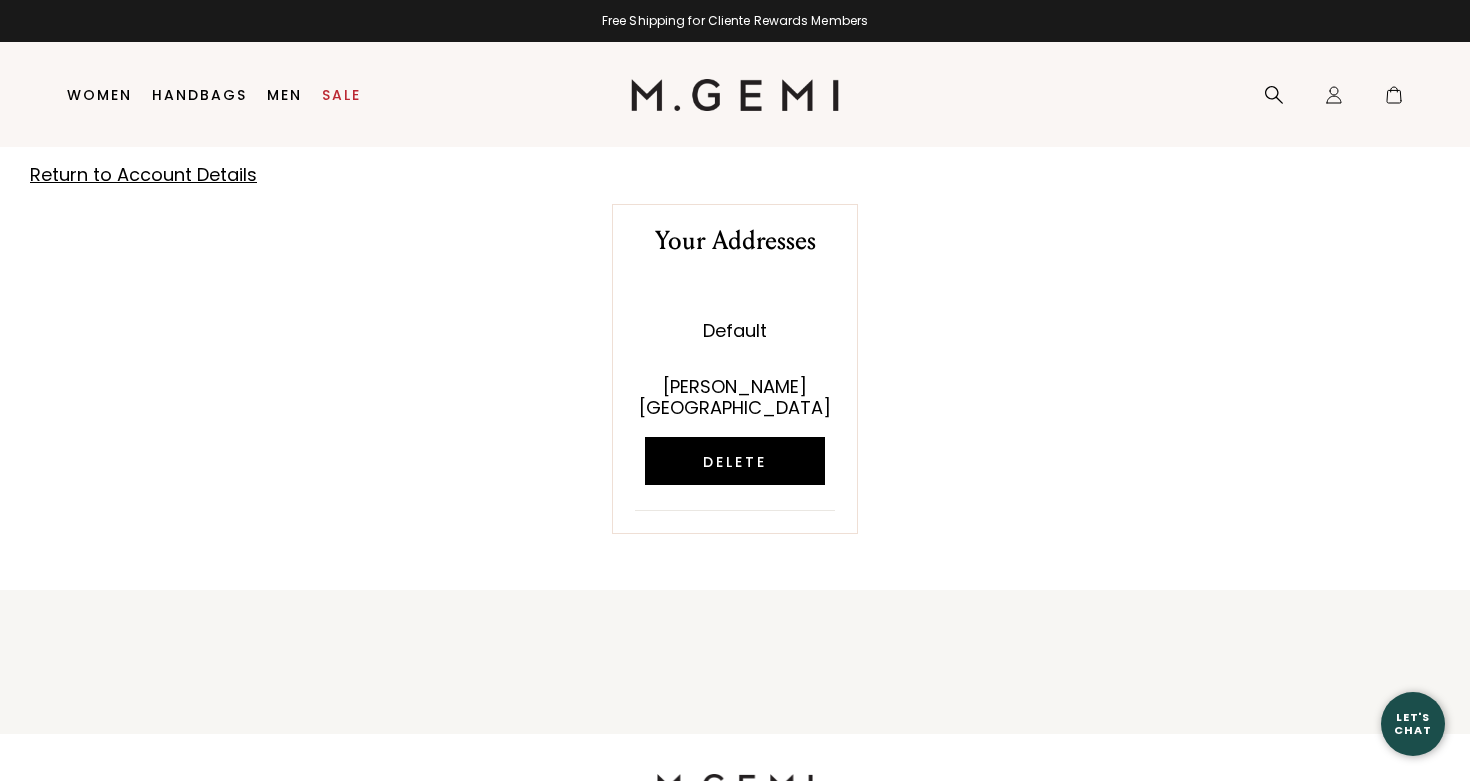 scroll, scrollTop: 0, scrollLeft: 0, axis: both 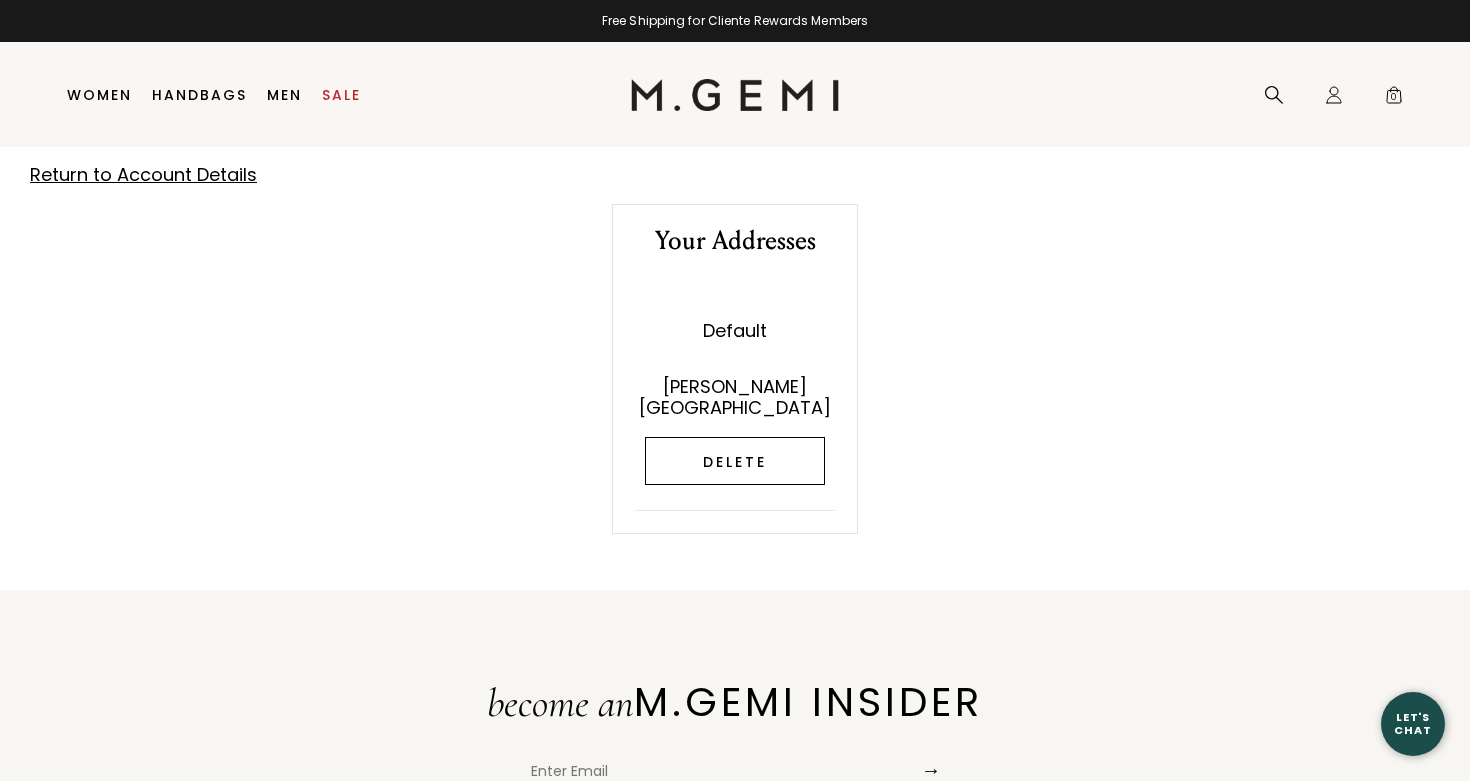 click on "Delete" at bounding box center (735, 461) 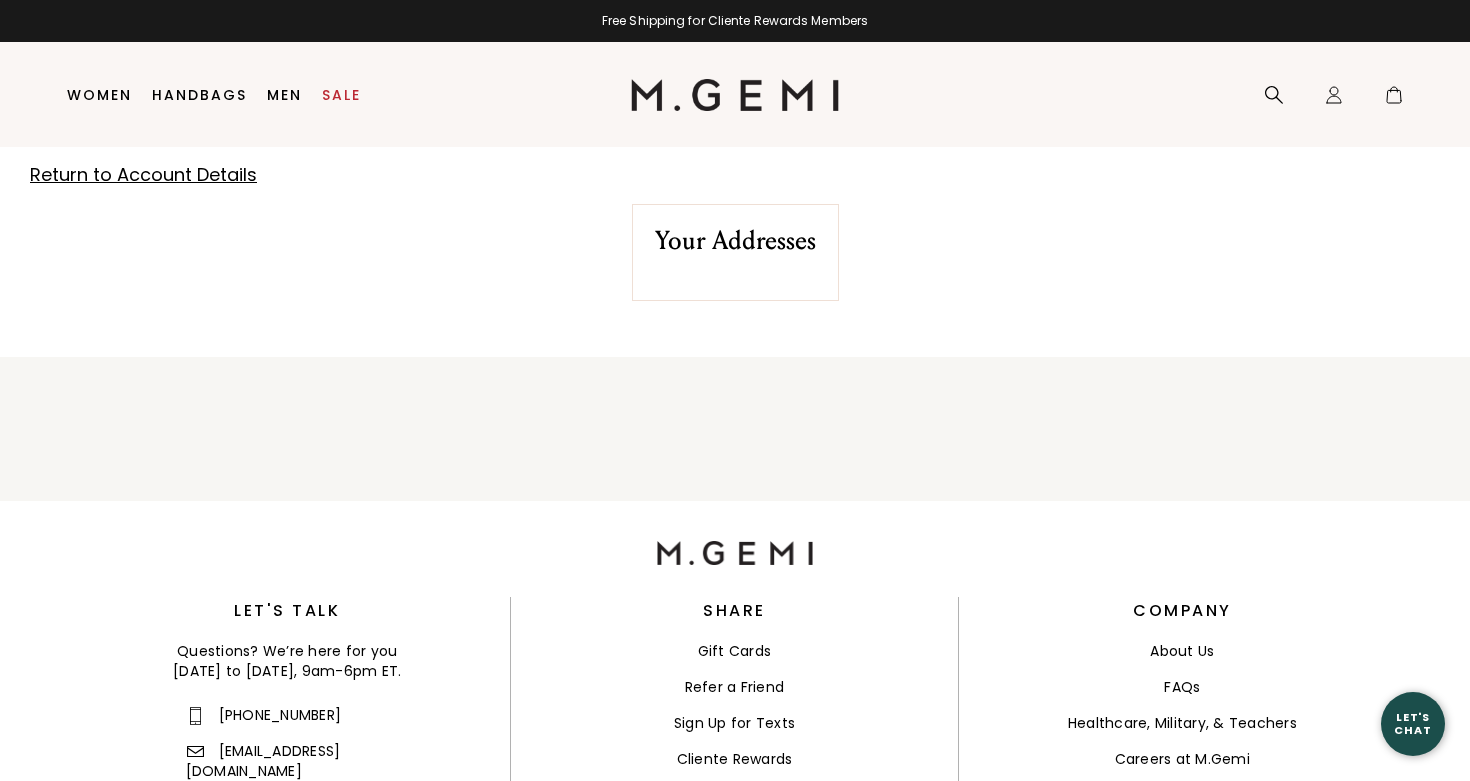 scroll, scrollTop: 0, scrollLeft: 0, axis: both 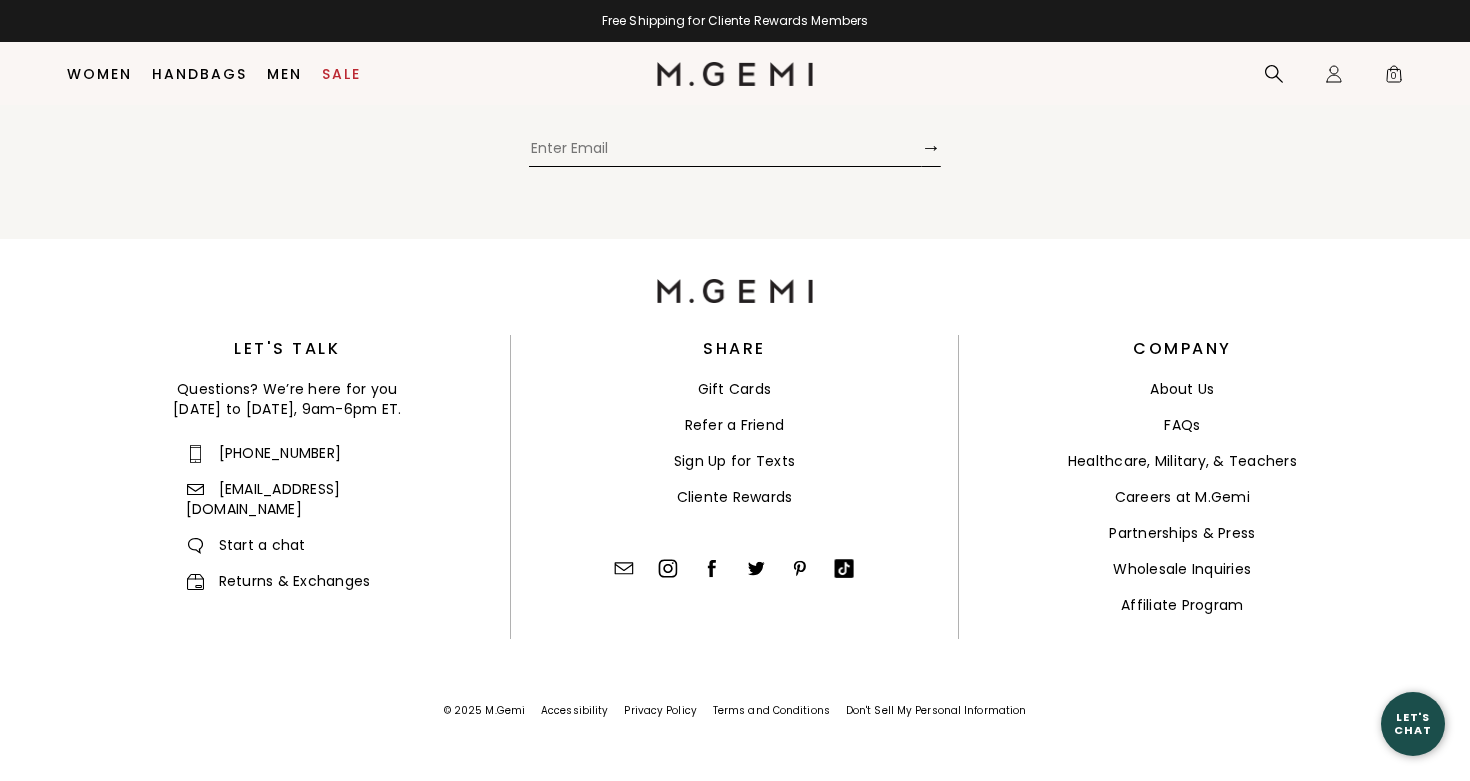 click on "FAQs" at bounding box center (1182, 425) 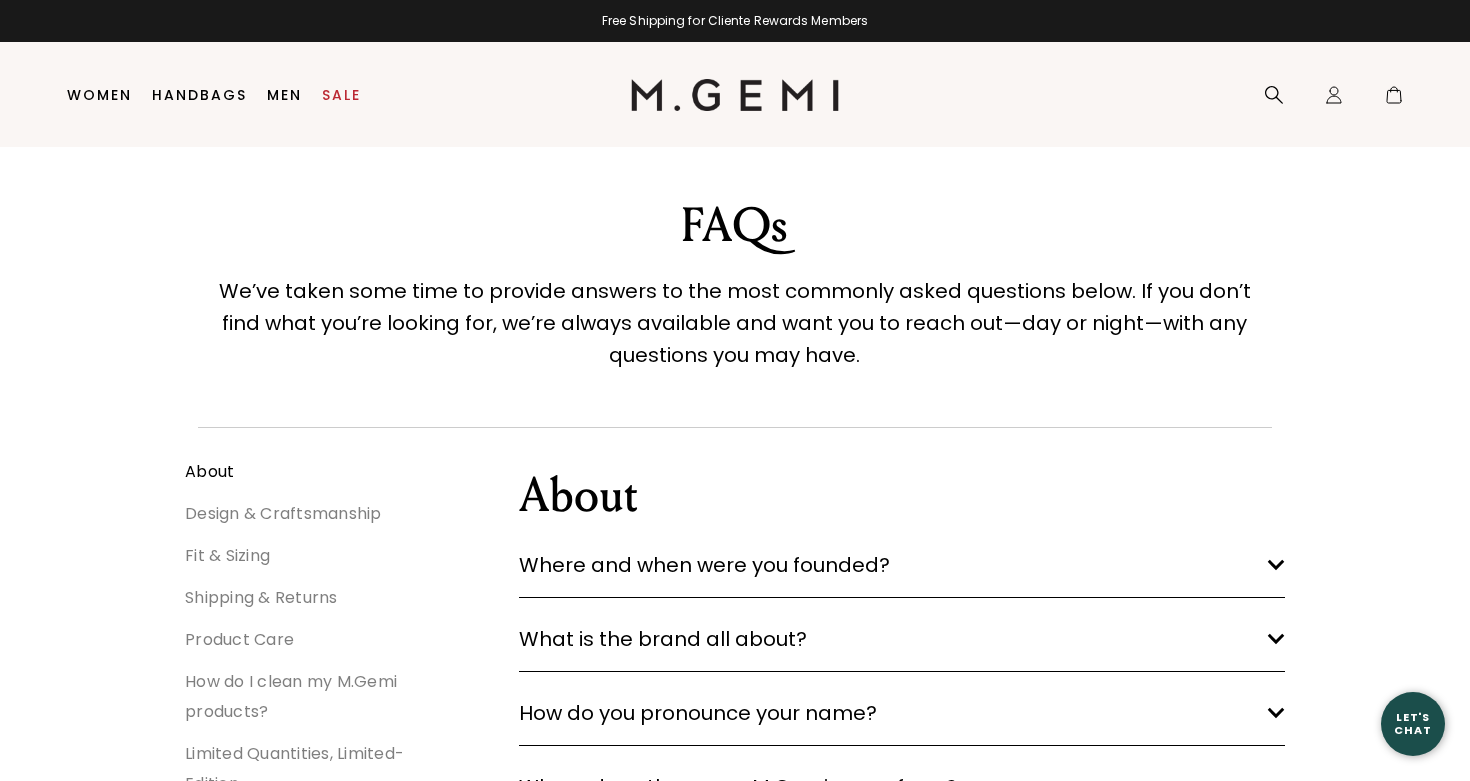 scroll, scrollTop: 0, scrollLeft: 0, axis: both 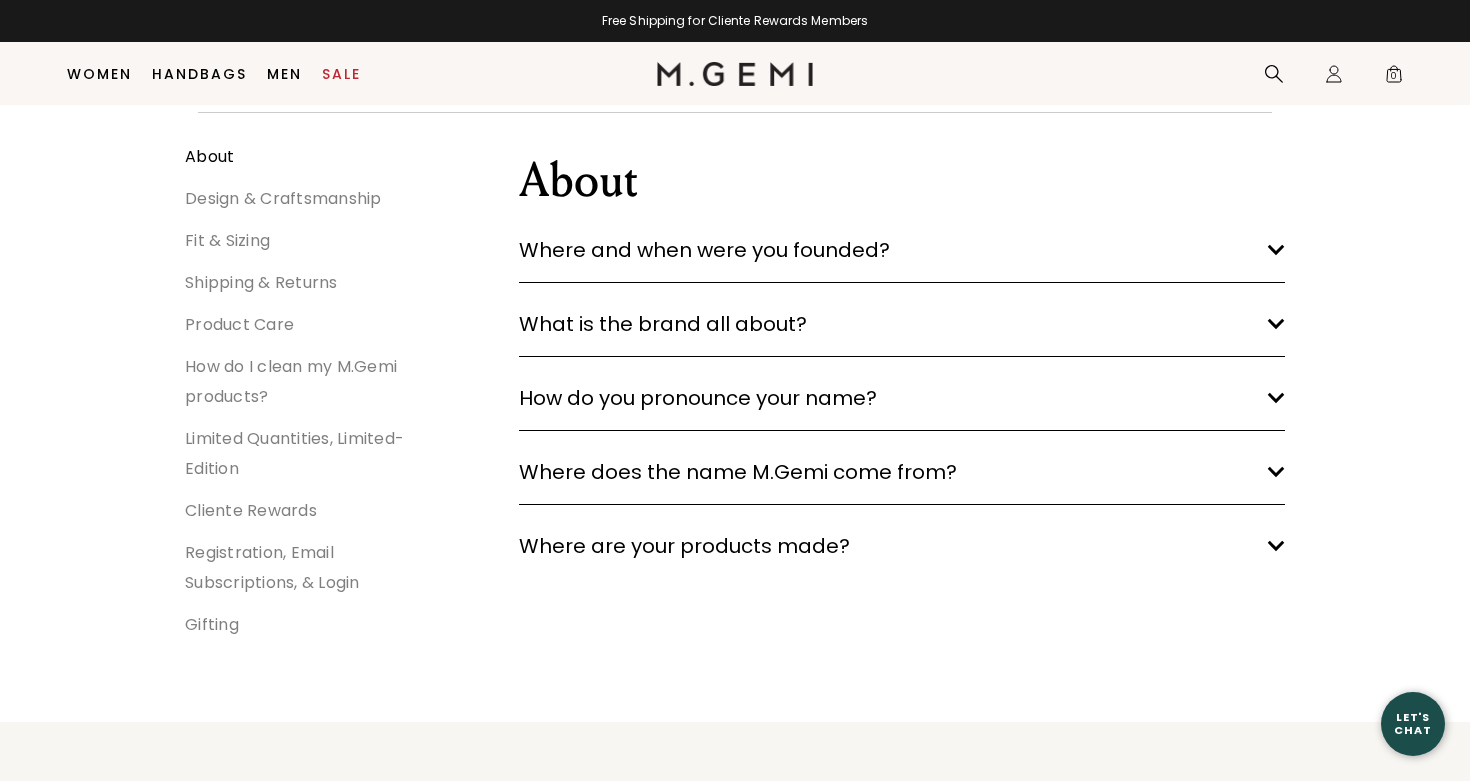 click on "Registration, Email Subscriptions, & Login" at bounding box center (272, 567) 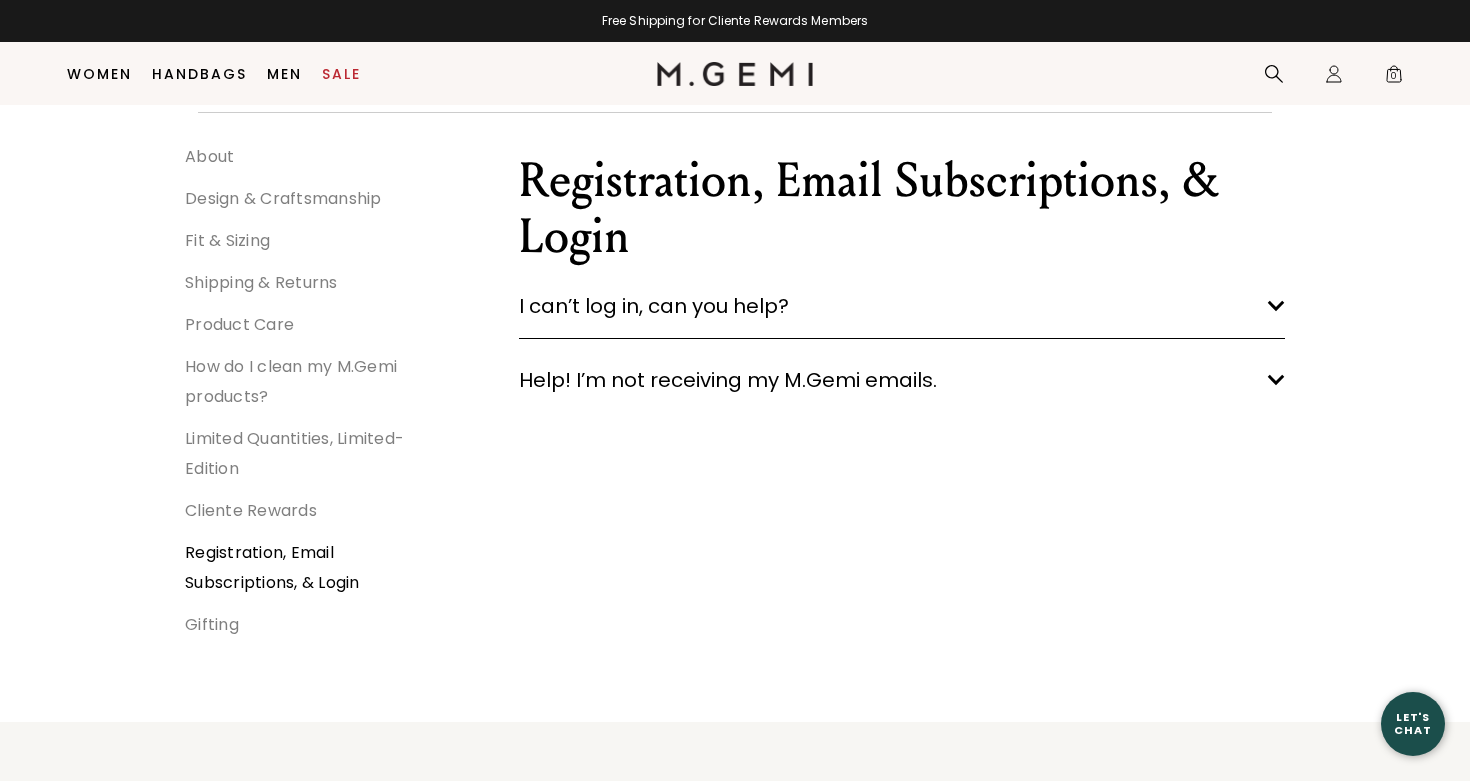click on "I can’t log in, can you help?" at bounding box center [654, 306] 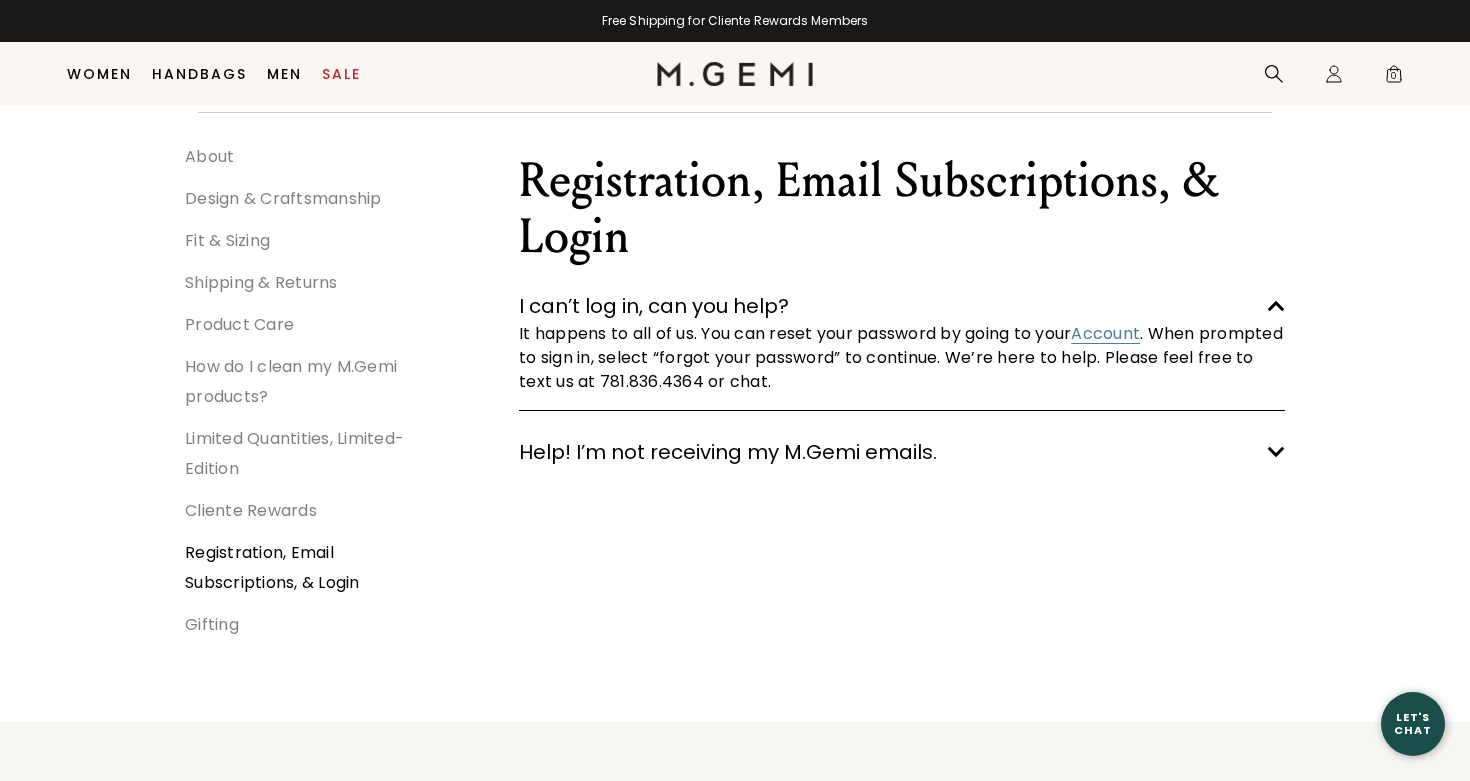 click on "Account" at bounding box center (1105, 333) 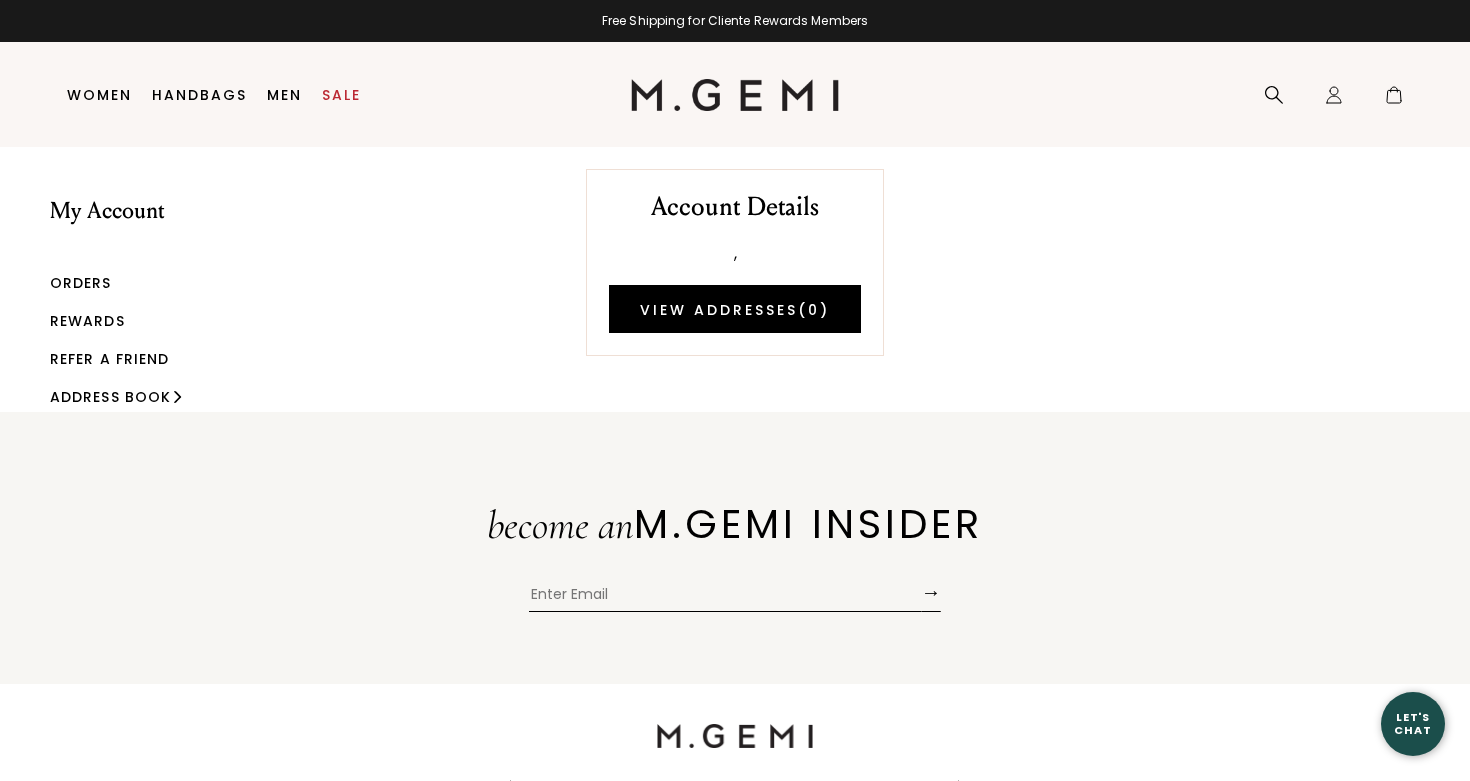 scroll, scrollTop: 0, scrollLeft: 0, axis: both 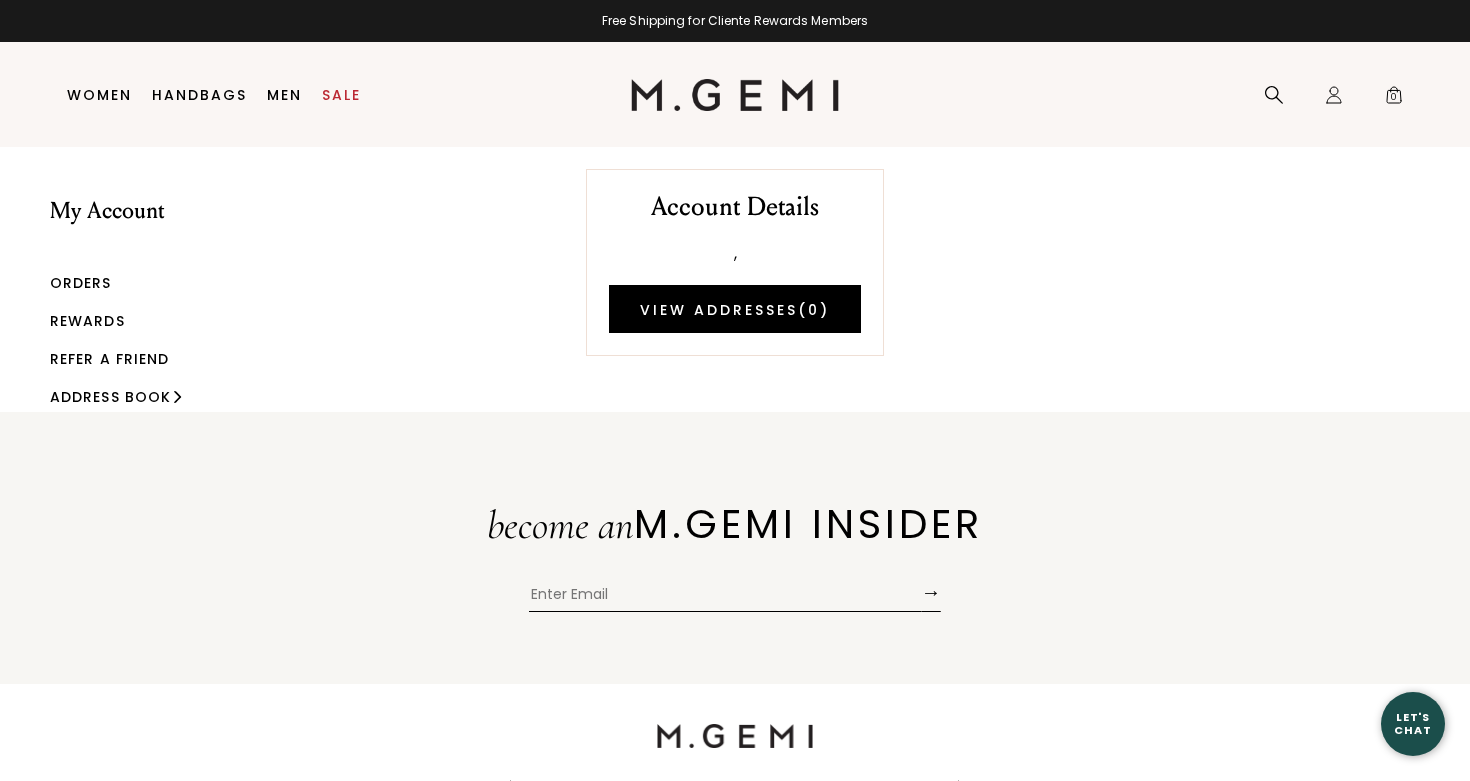 click at bounding box center [725, 597] 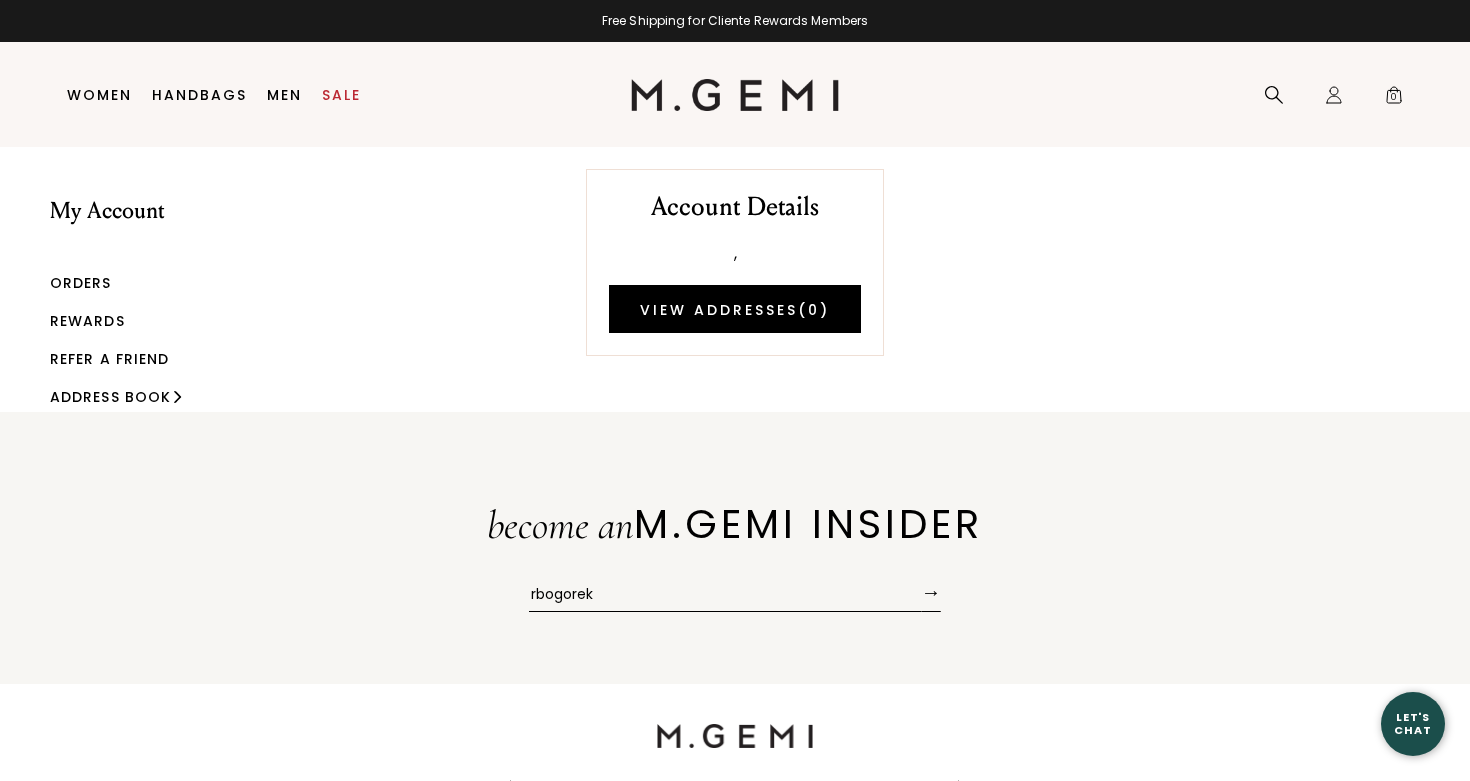 type on "rbogorek@" 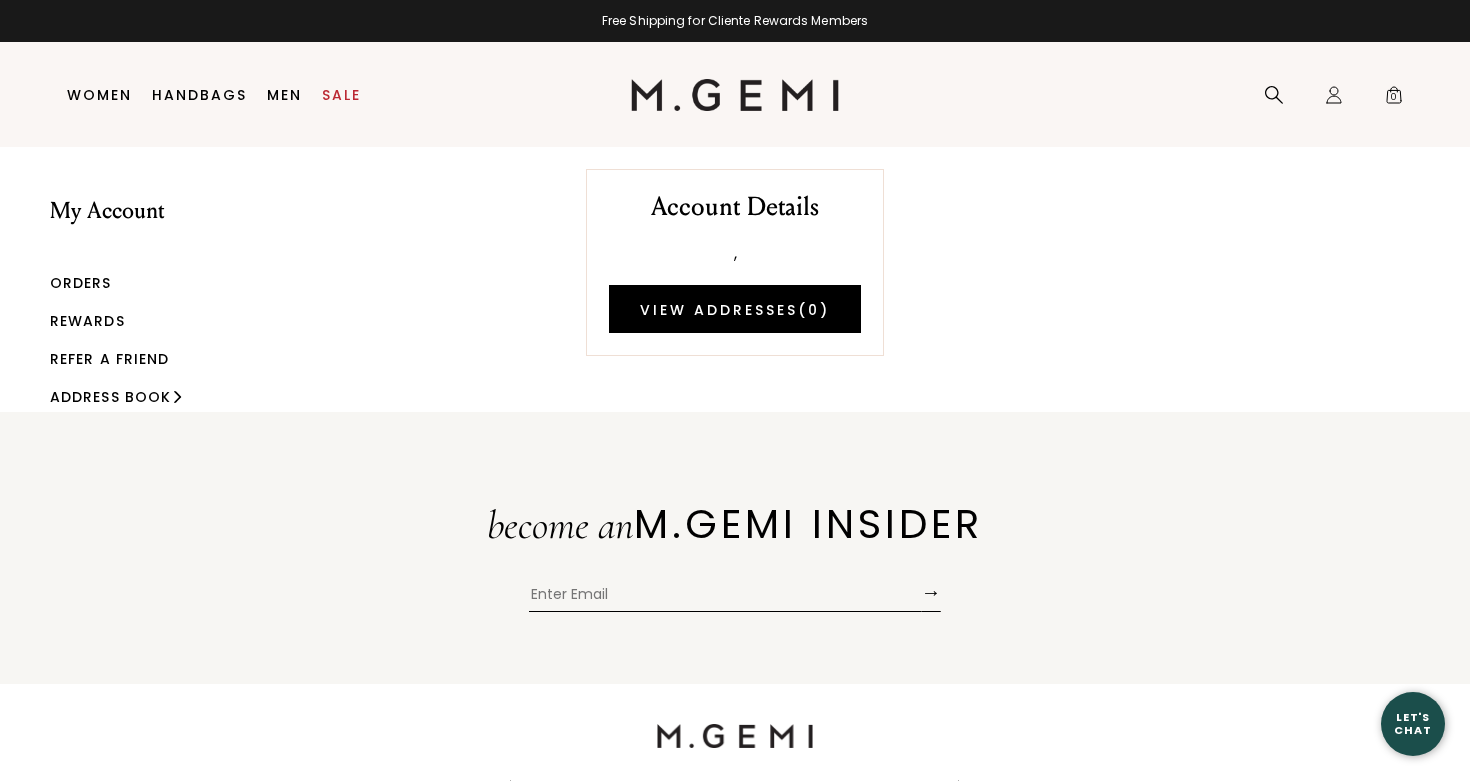 type on "rbogorek@gmail.com" 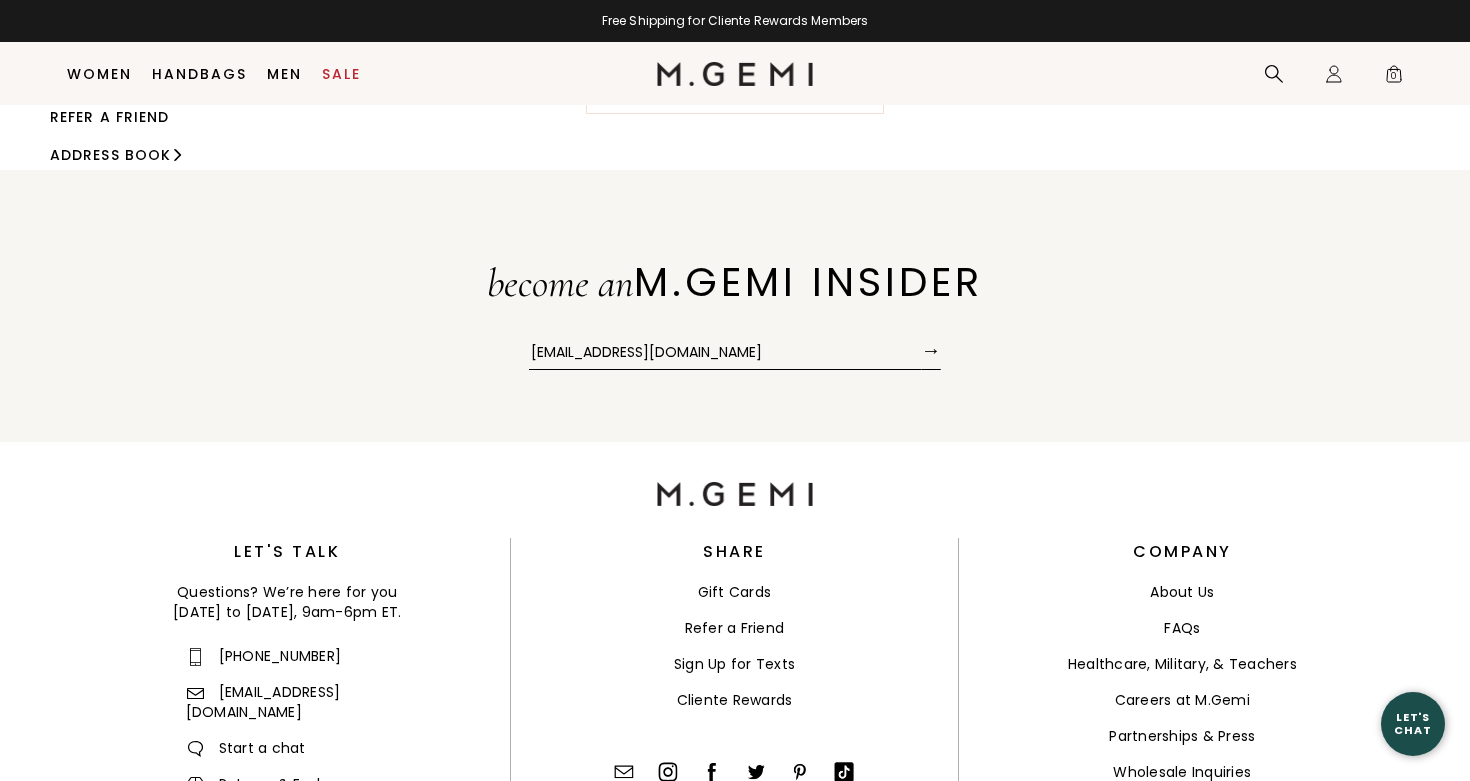 scroll, scrollTop: 199, scrollLeft: 0, axis: vertical 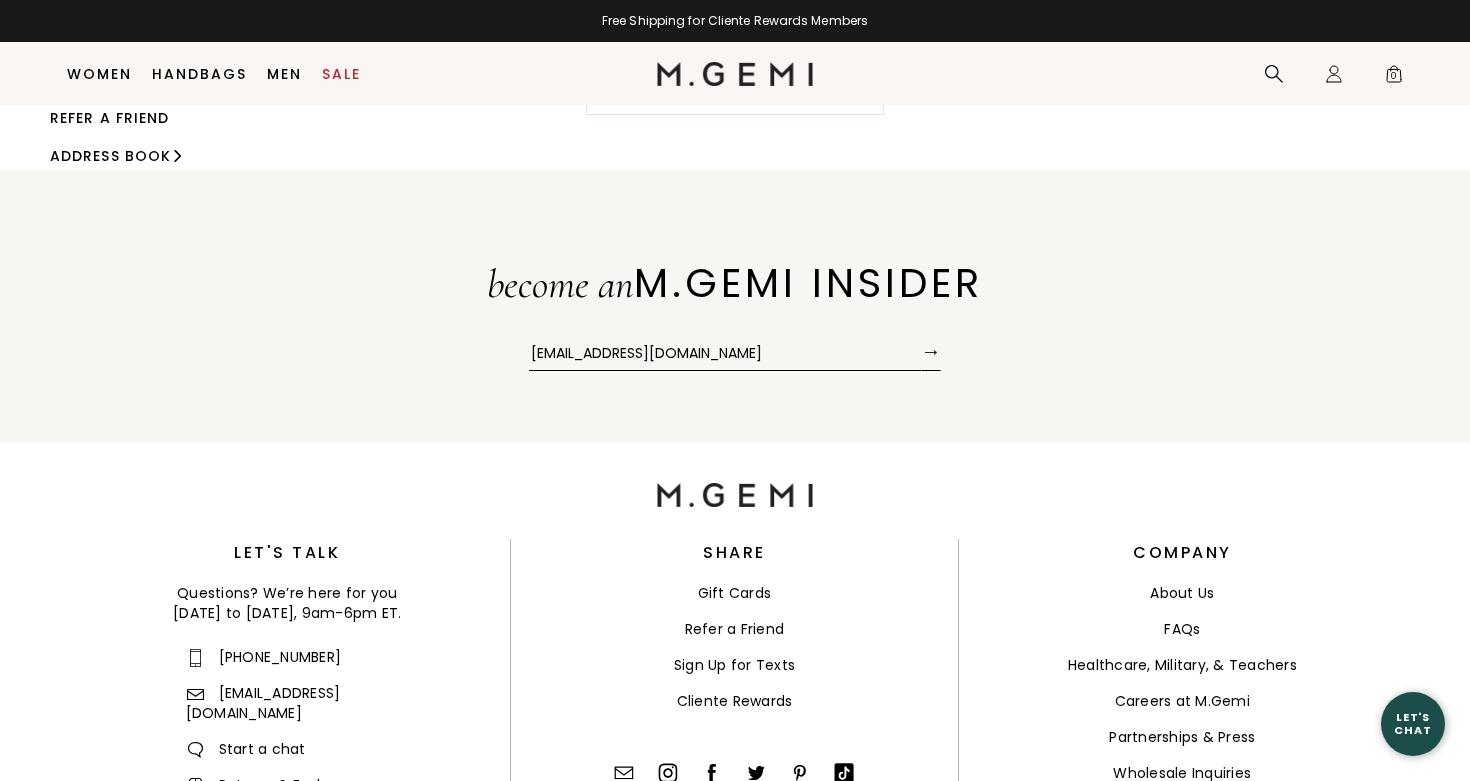 click on "→" at bounding box center (931, 351) 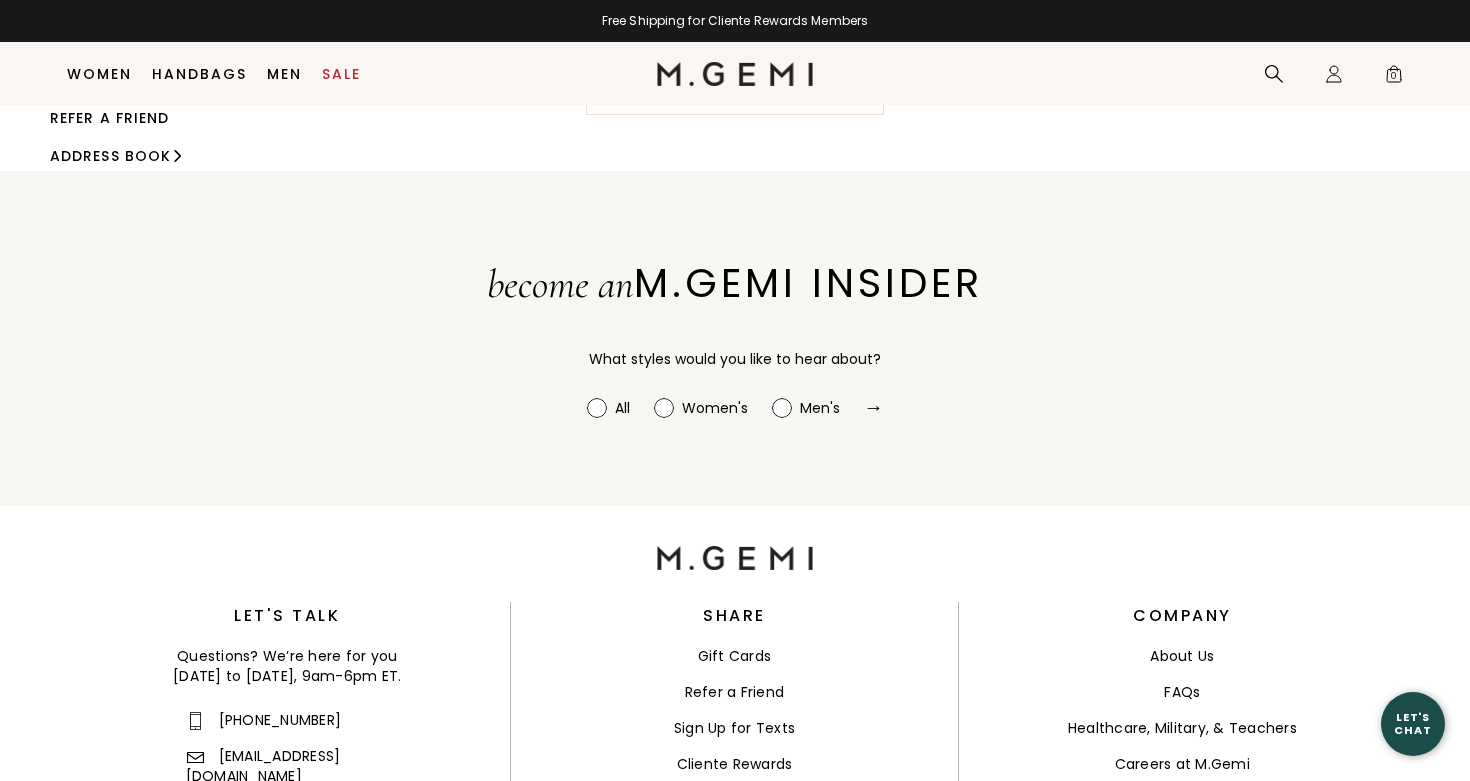radio on "true" 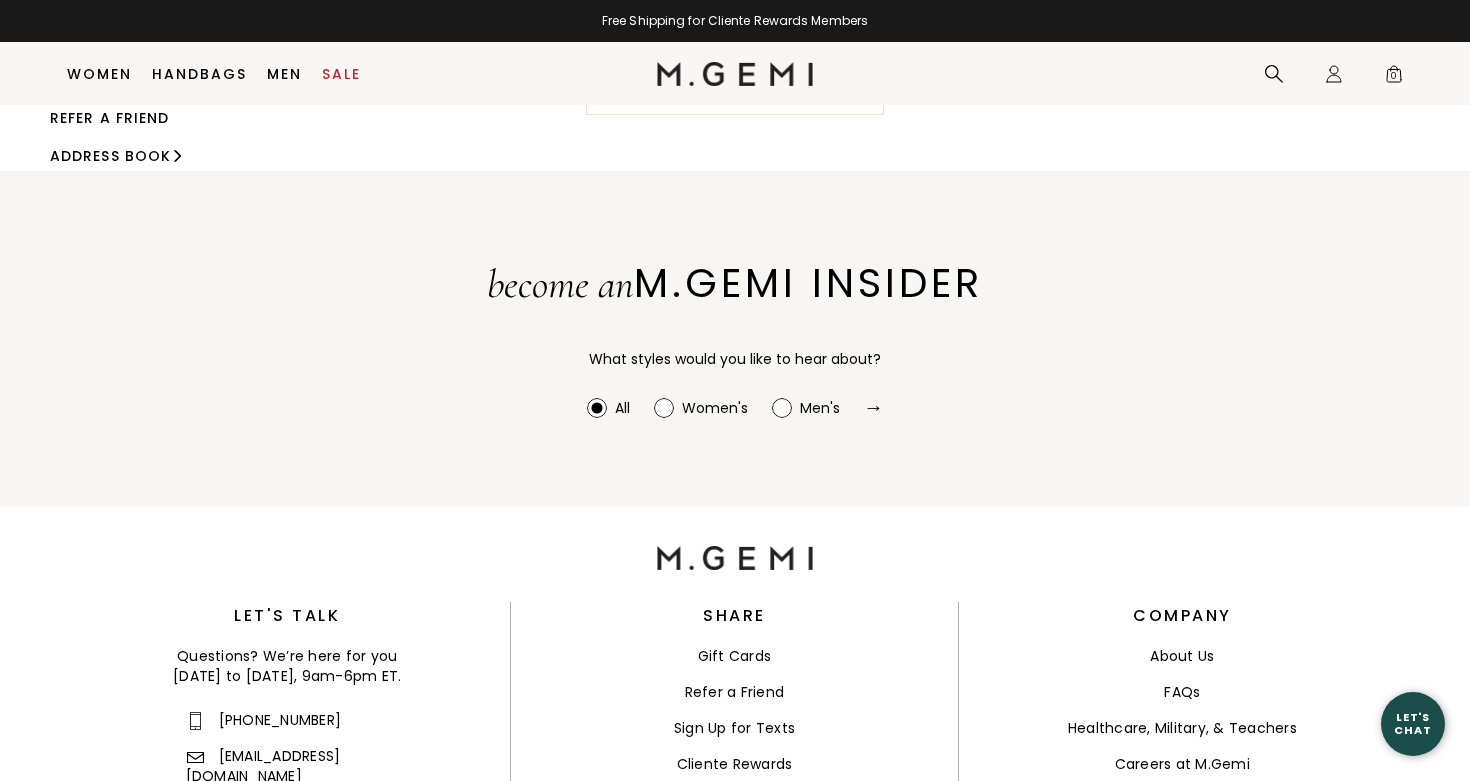click 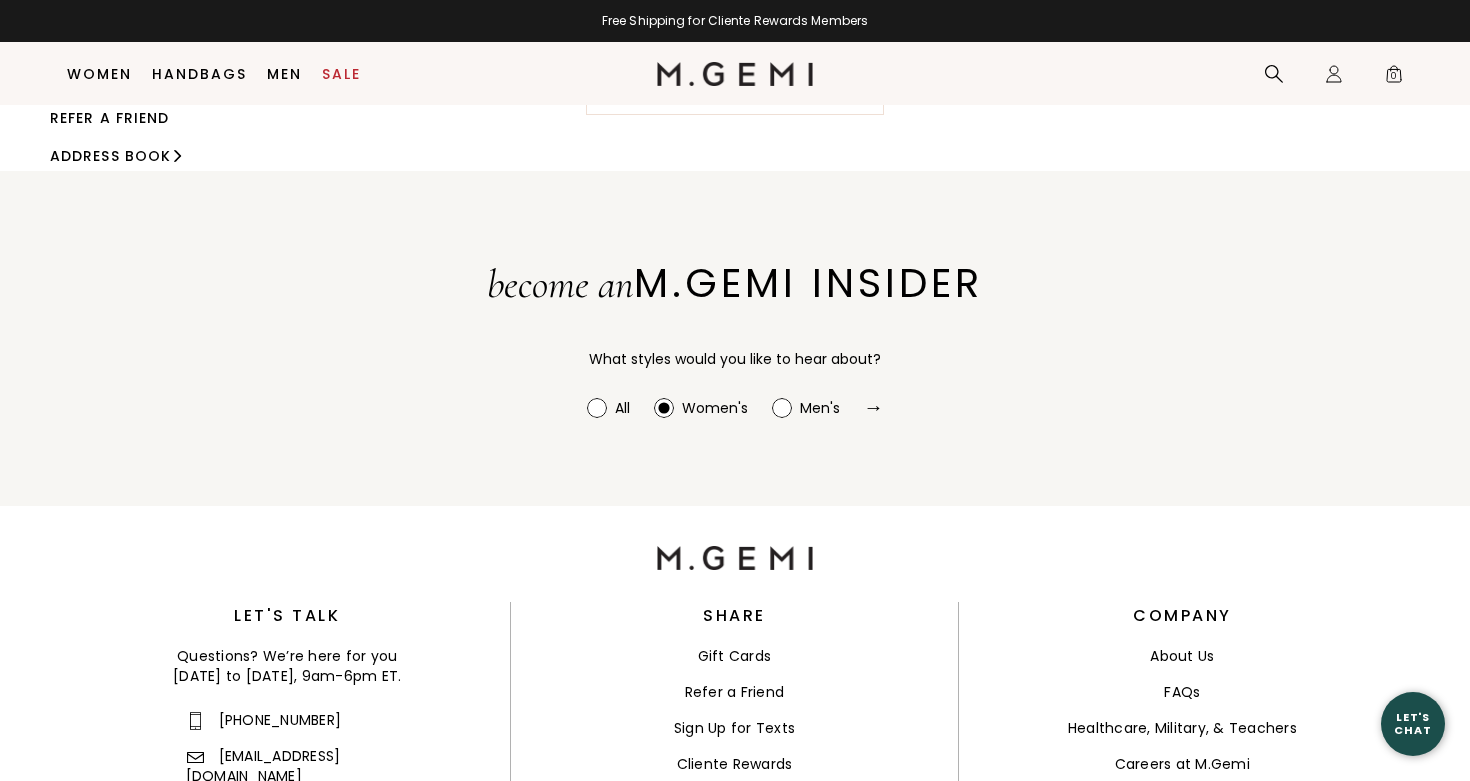 click on "→" at bounding box center [874, 407] 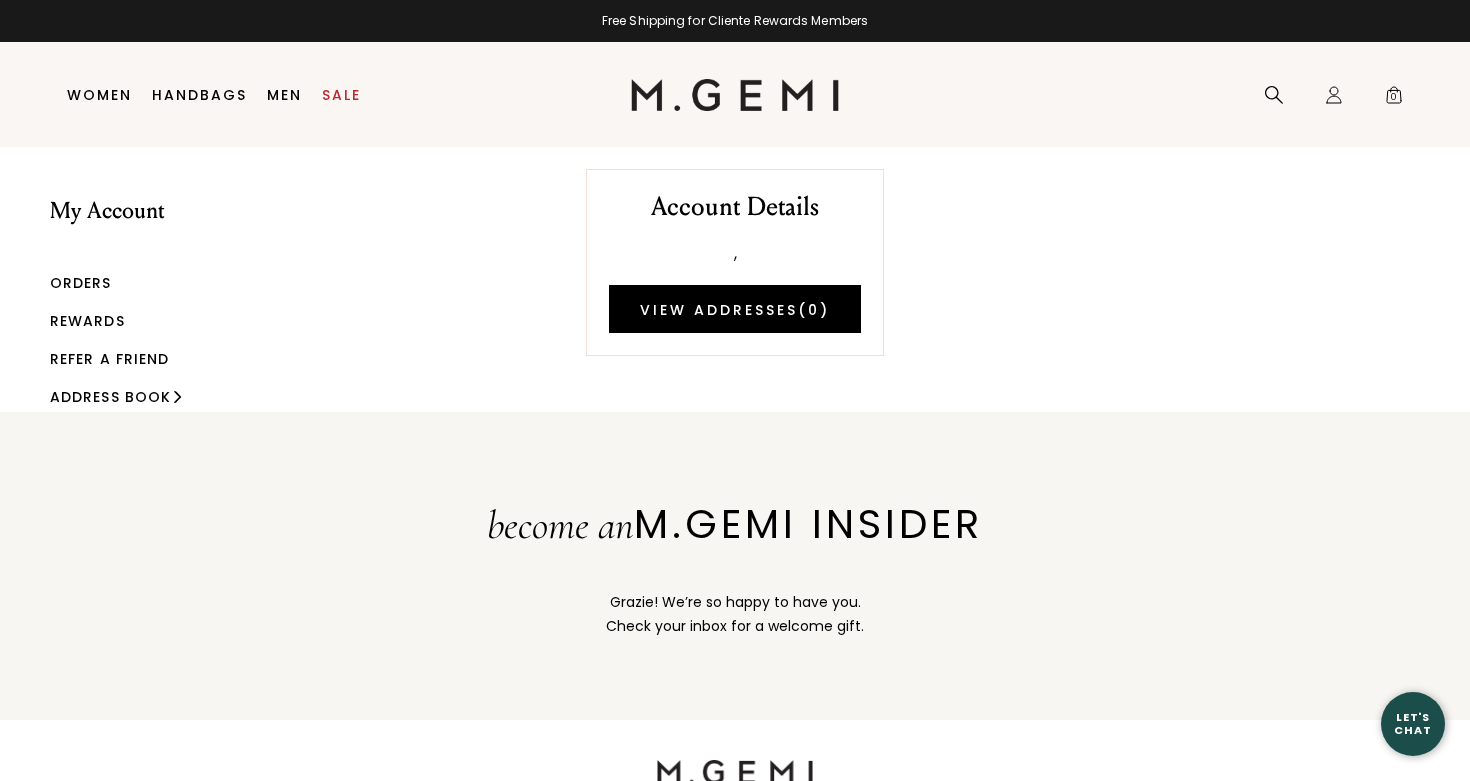 scroll, scrollTop: 0, scrollLeft: 0, axis: both 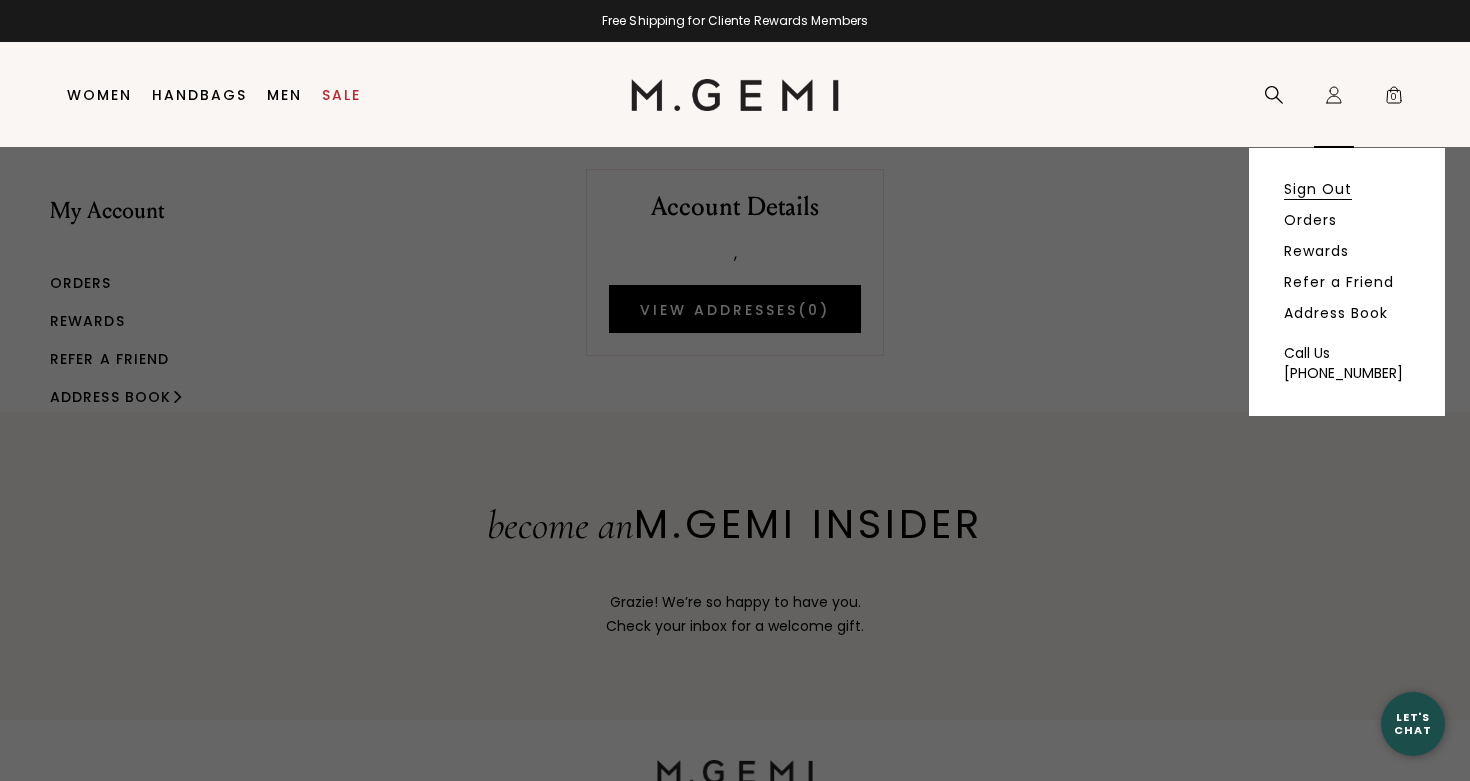 click on "Sign Out" at bounding box center [1318, 189] 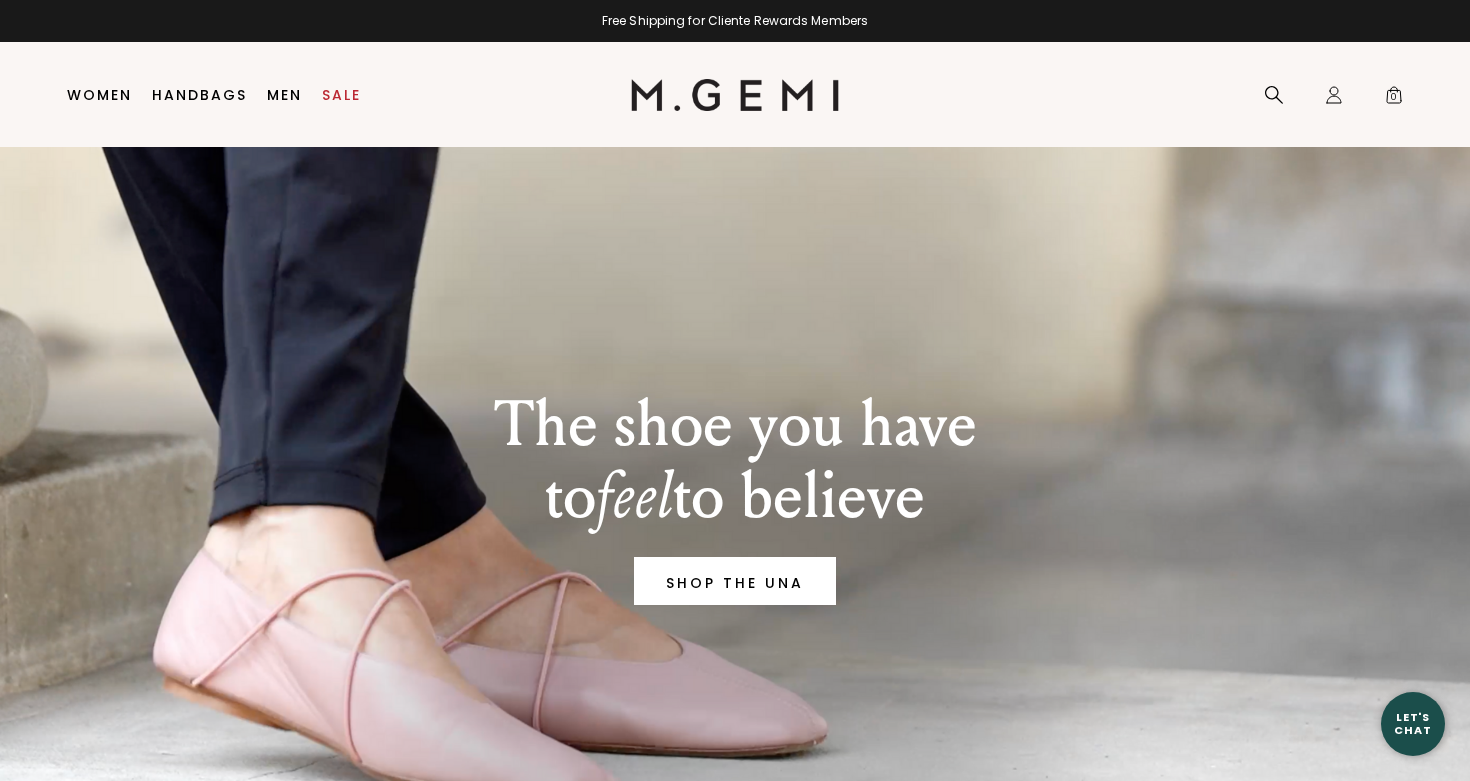 scroll, scrollTop: 0, scrollLeft: 0, axis: both 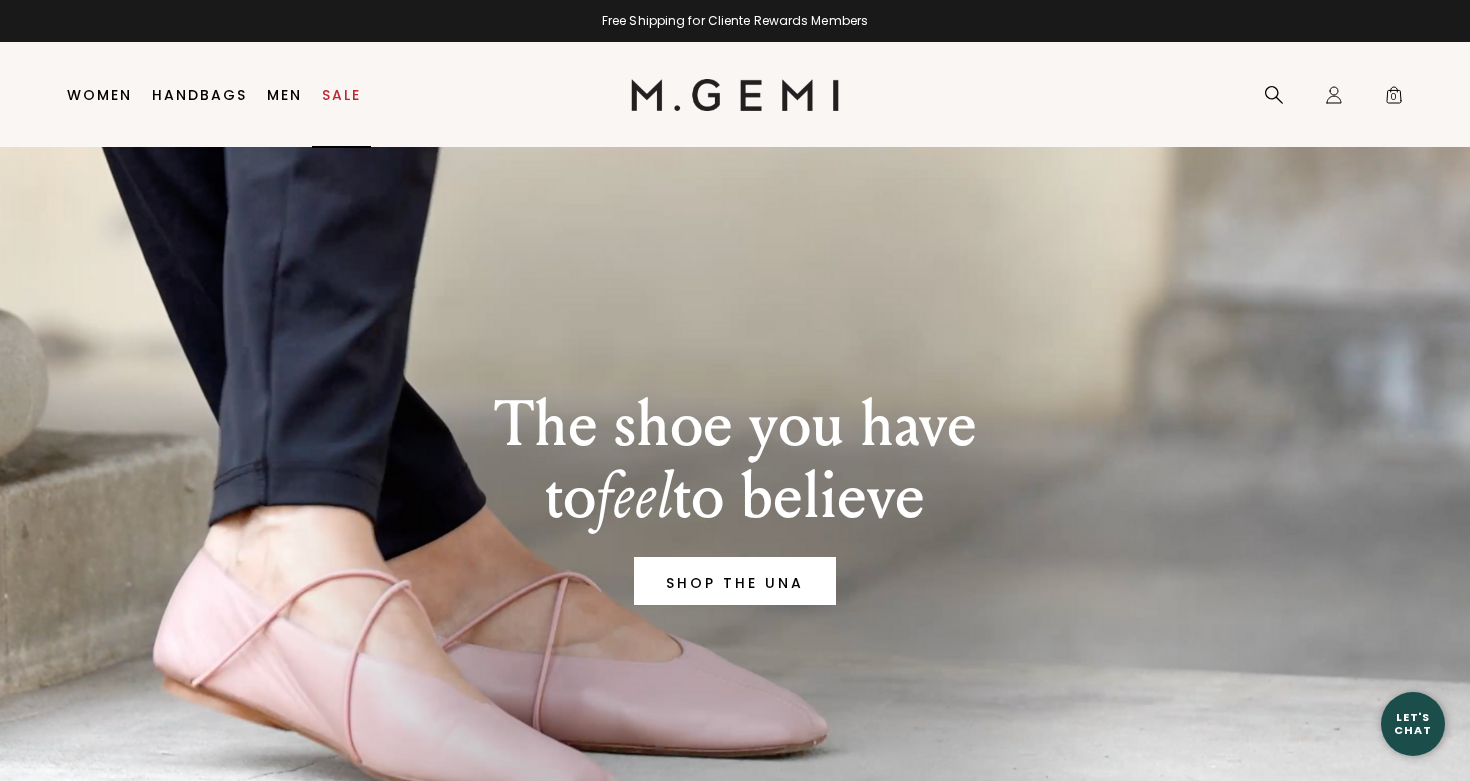 click on "Sale" at bounding box center [341, 95] 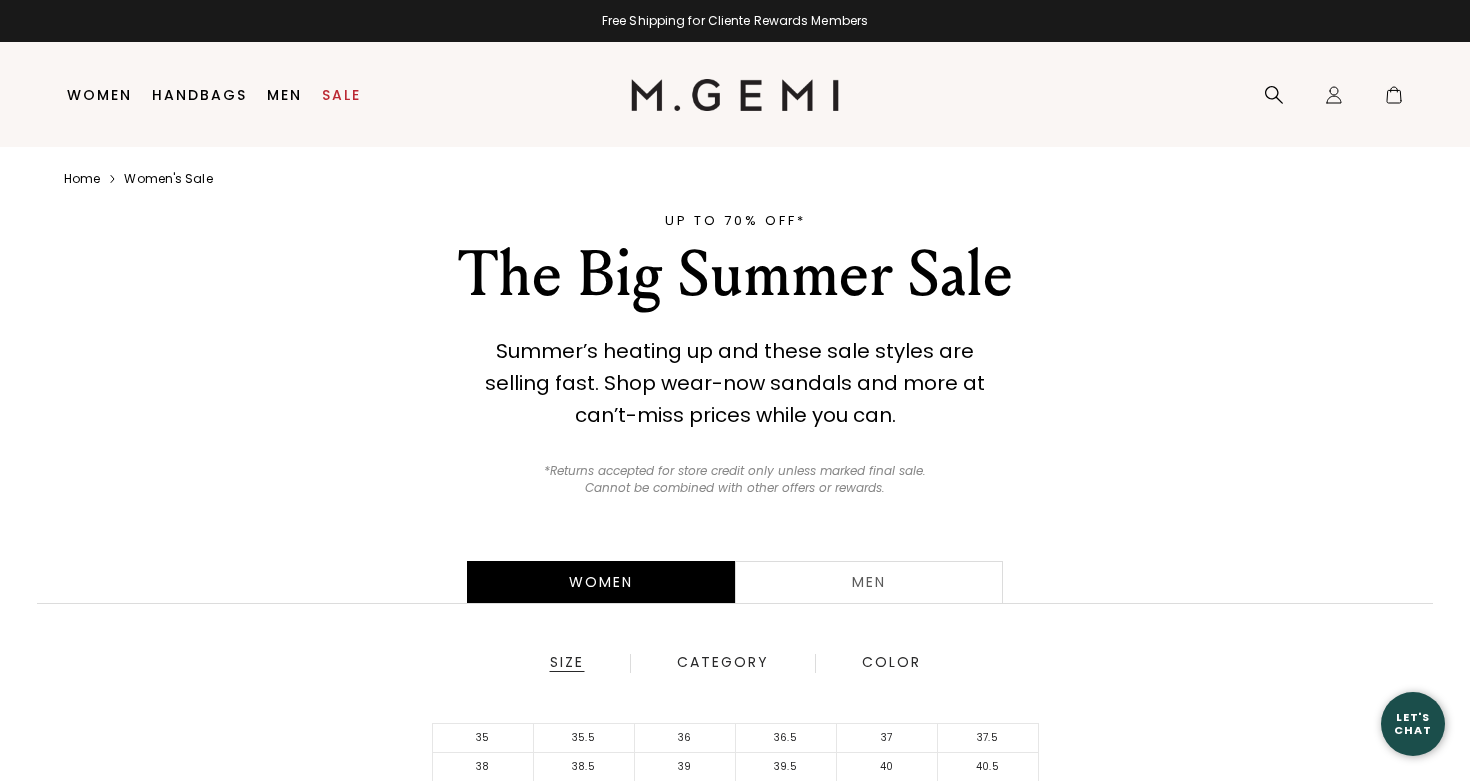 scroll, scrollTop: 0, scrollLeft: 0, axis: both 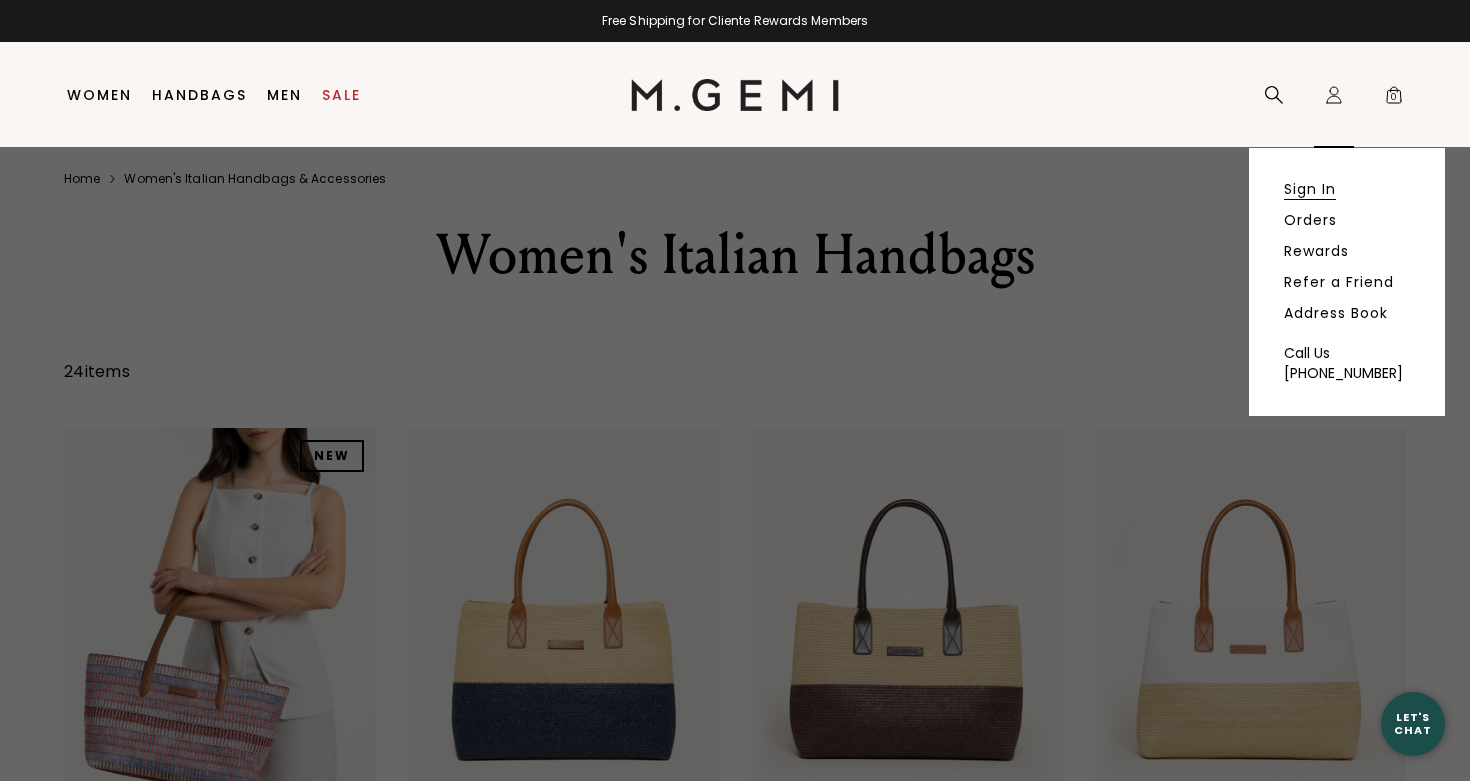 click on "Sign In" at bounding box center [1310, 189] 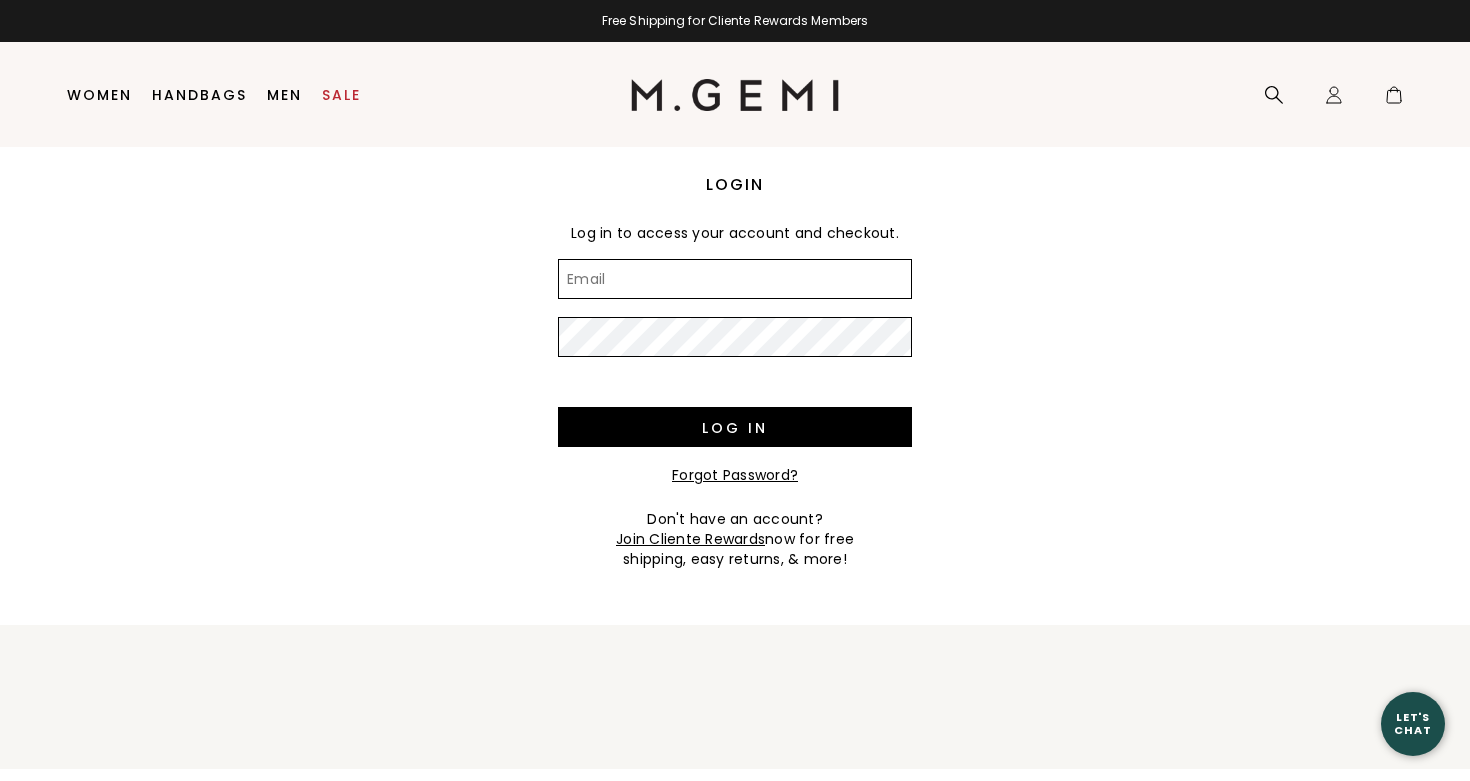 scroll, scrollTop: 0, scrollLeft: 0, axis: both 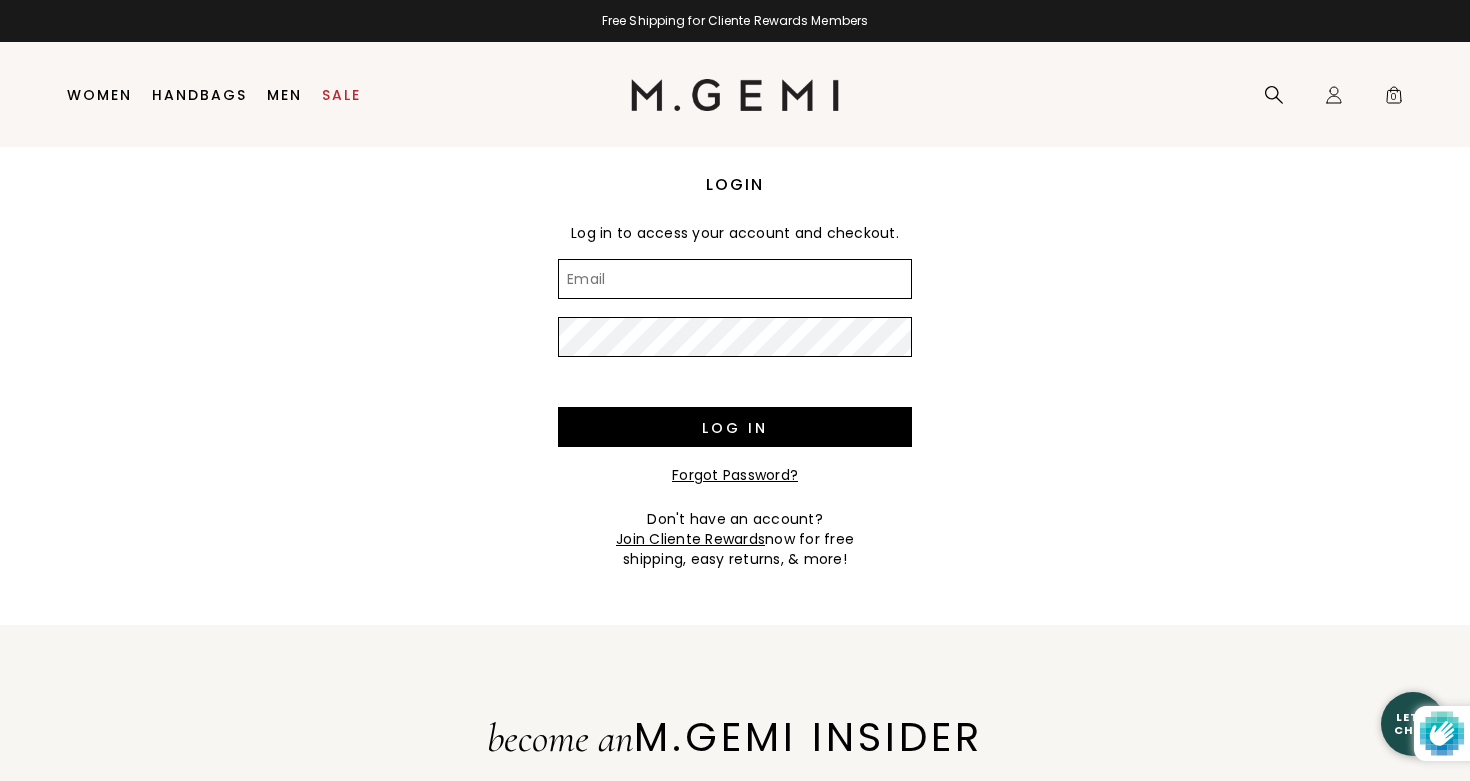 type on "rbogorek@gmail.com" 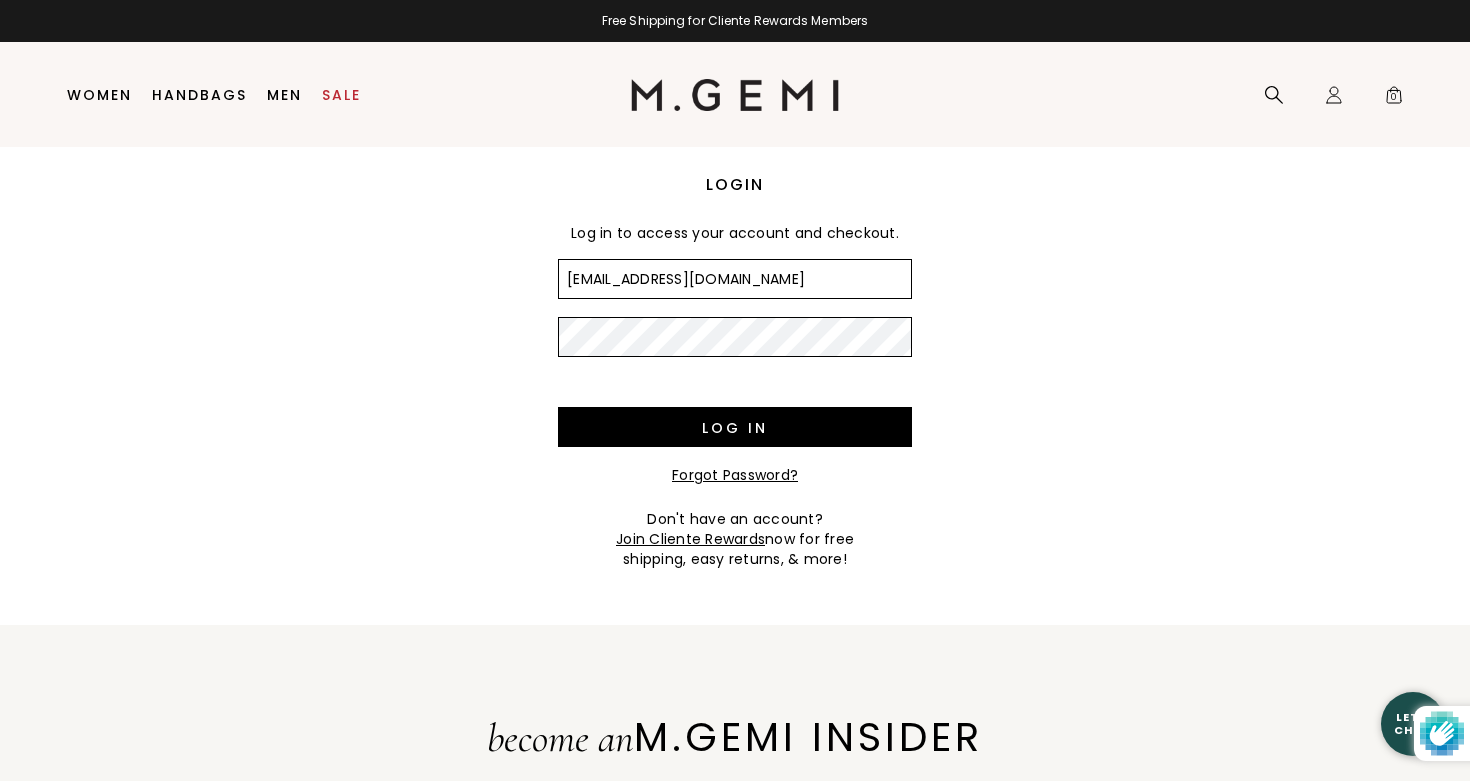 click on "Log in" at bounding box center [735, 427] 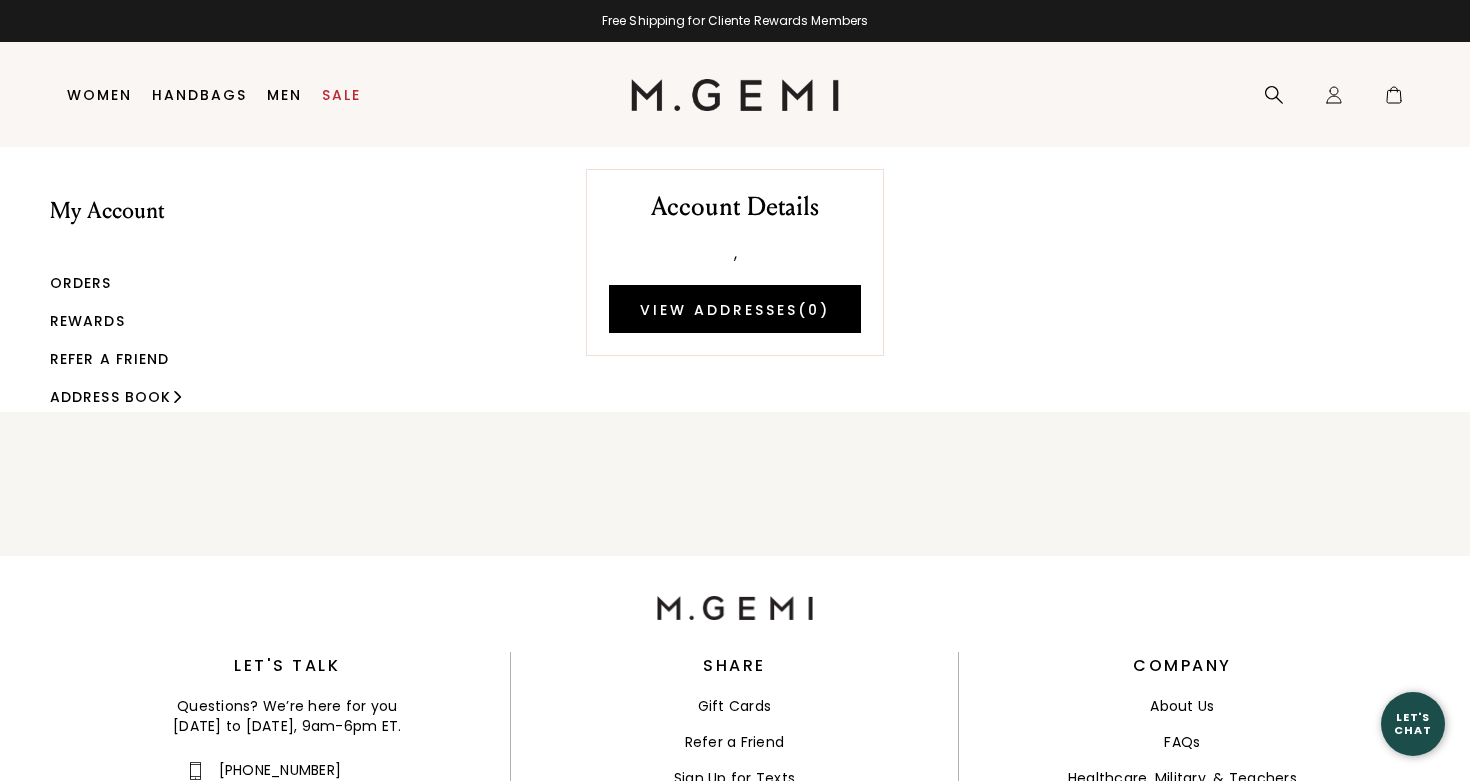 scroll, scrollTop: 0, scrollLeft: 0, axis: both 